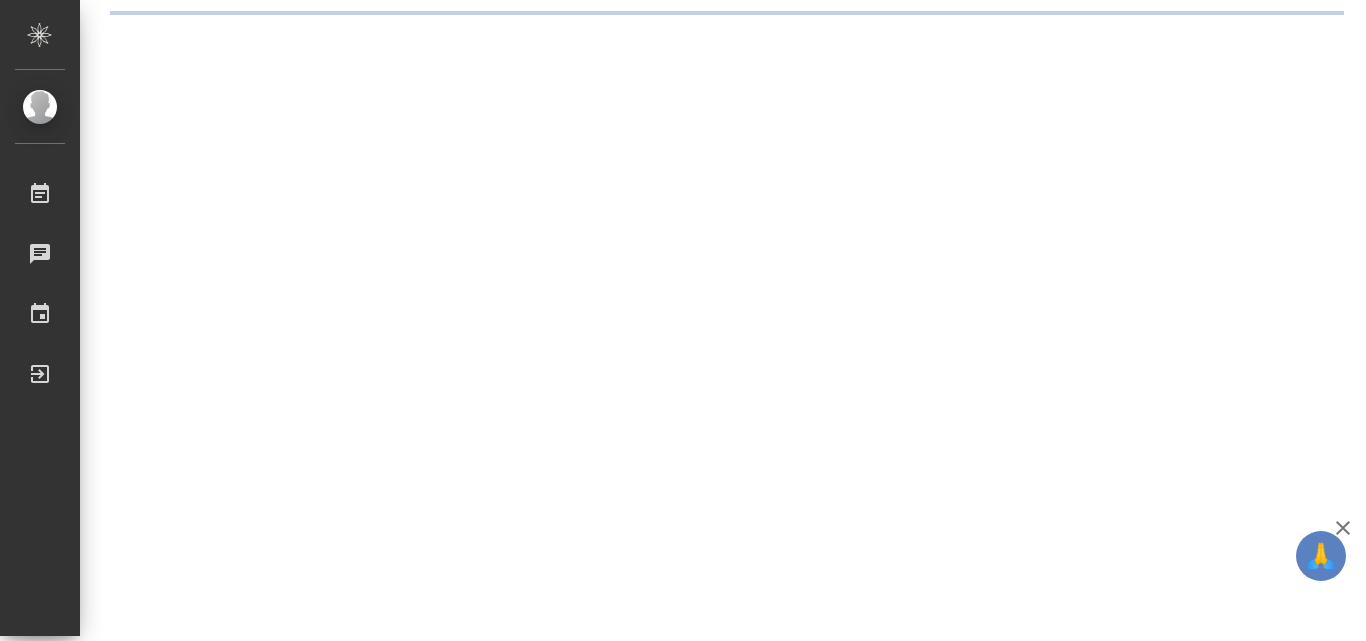 scroll, scrollTop: 0, scrollLeft: 0, axis: both 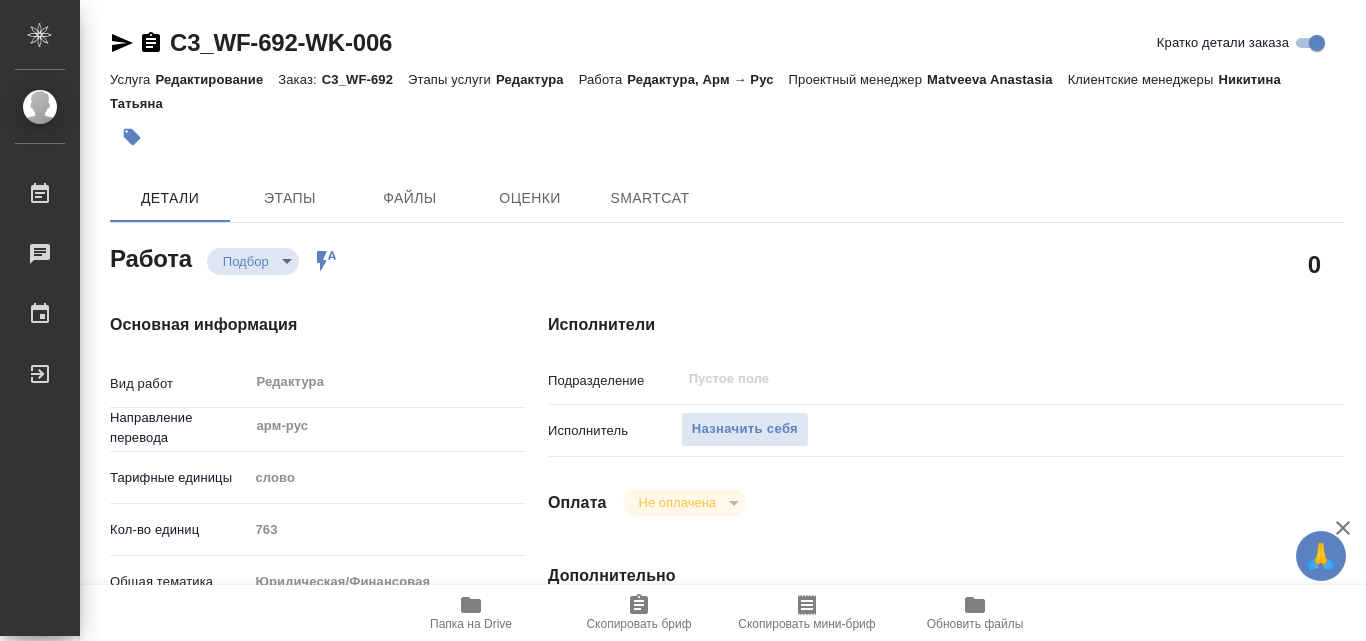 type on "x" 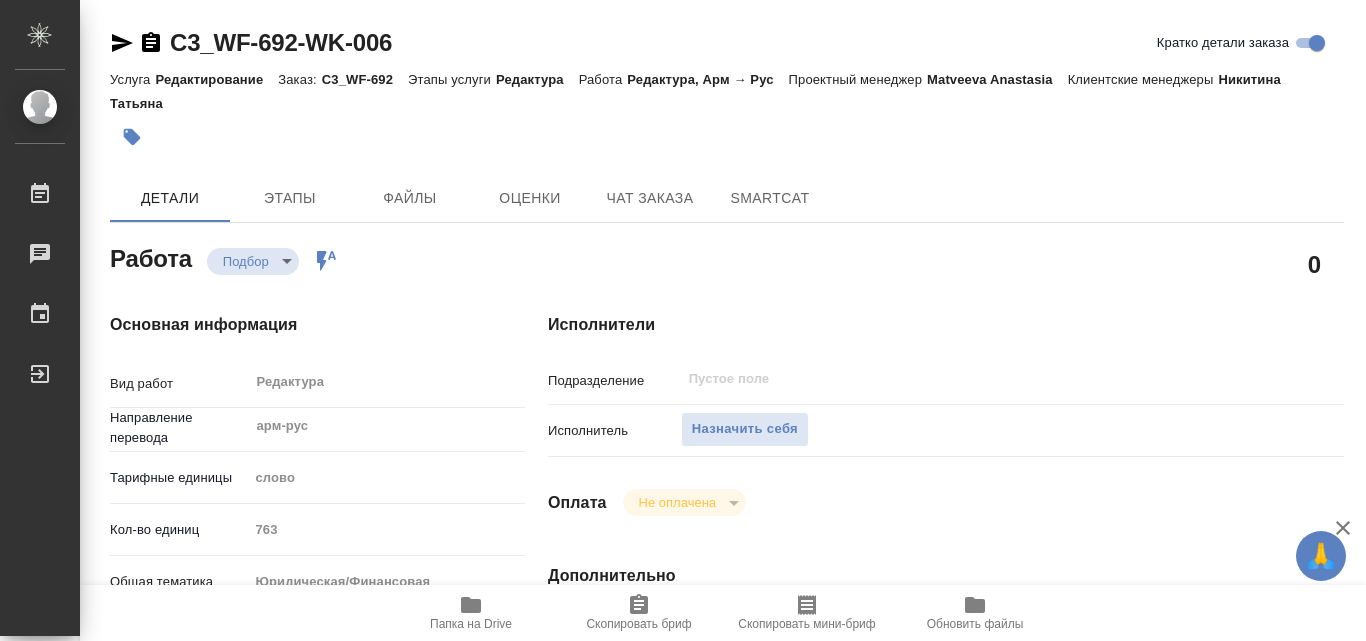 type on "x" 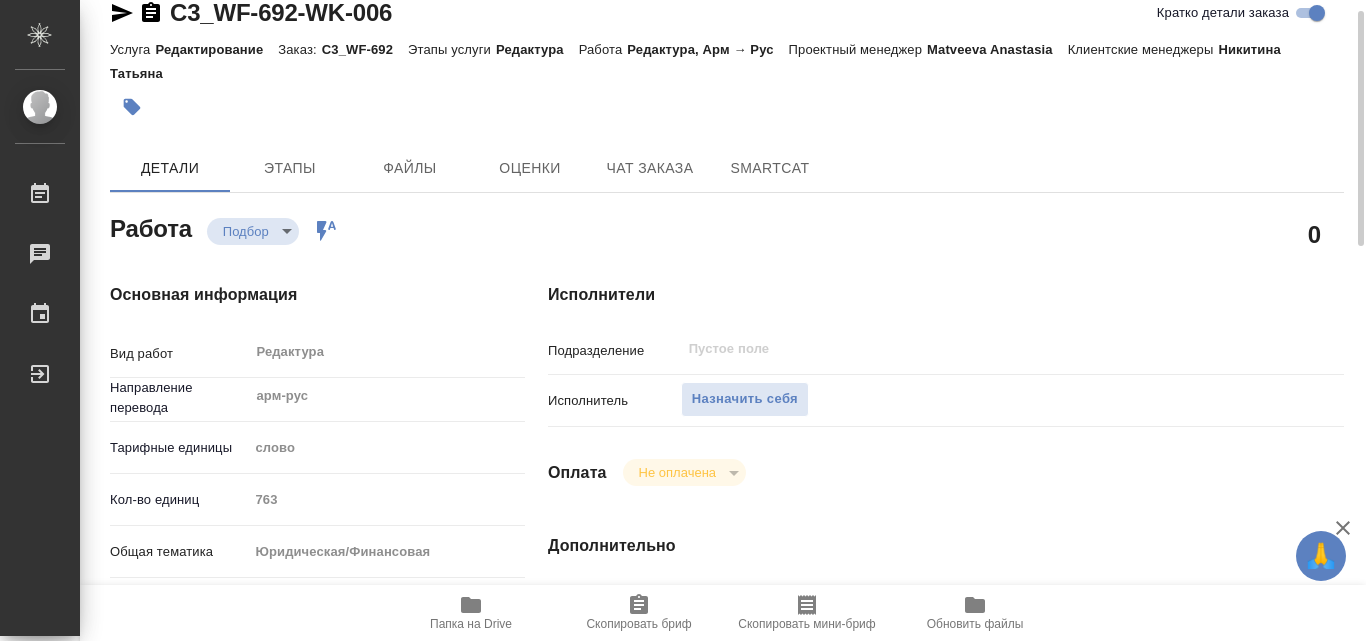 scroll, scrollTop: 60, scrollLeft: 0, axis: vertical 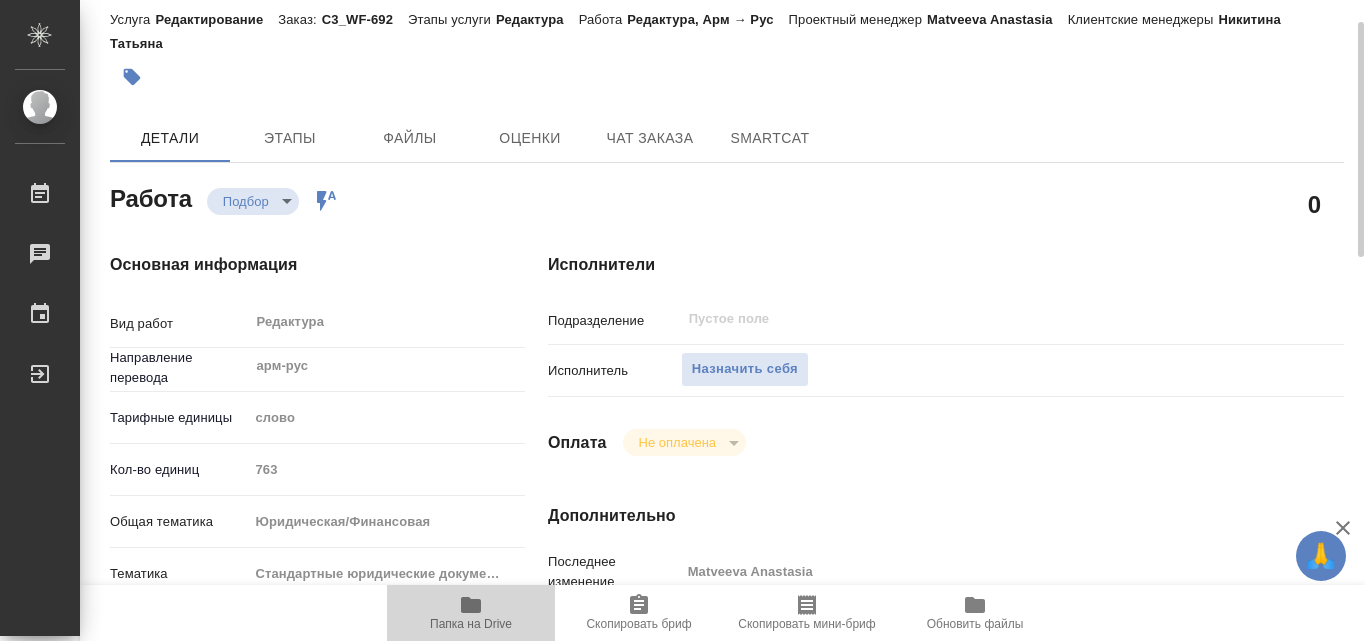 click 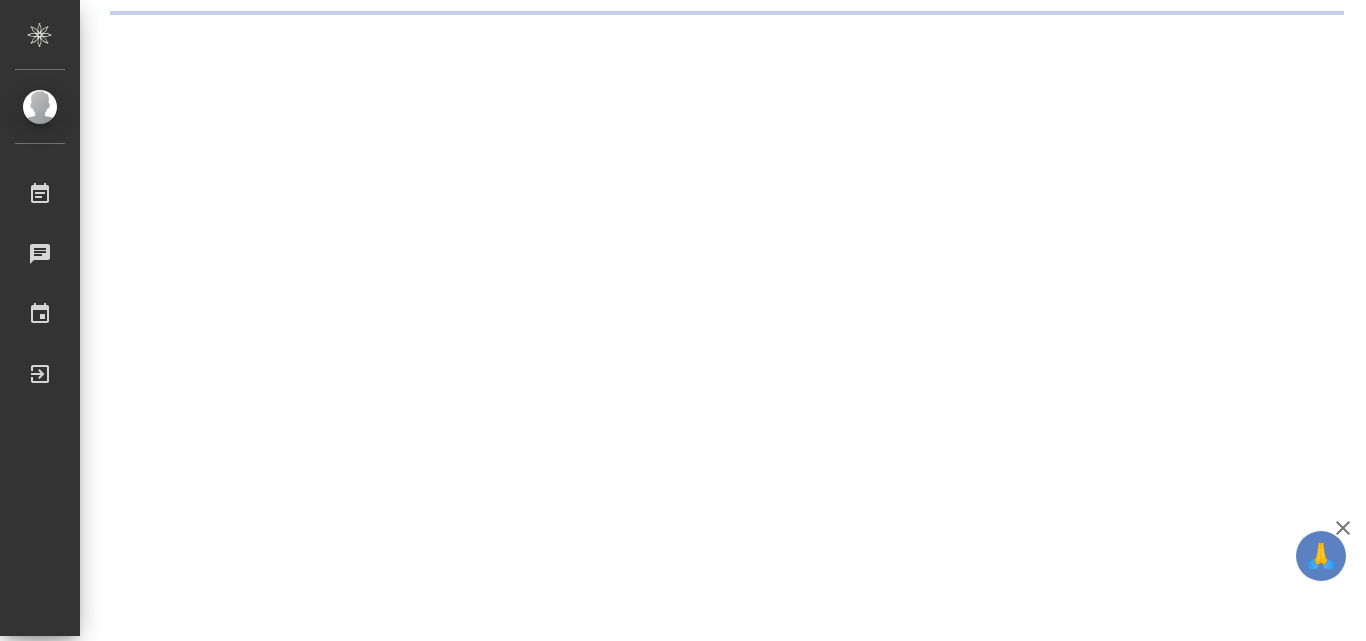 scroll, scrollTop: 0, scrollLeft: 0, axis: both 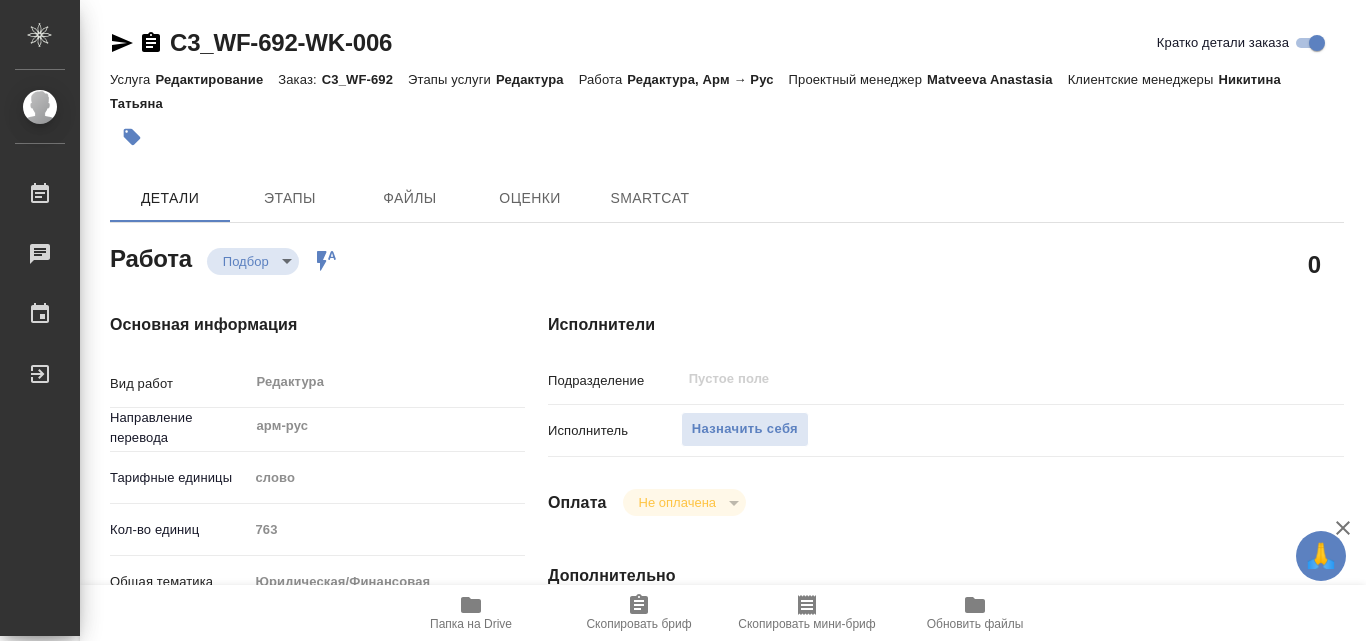 type on "x" 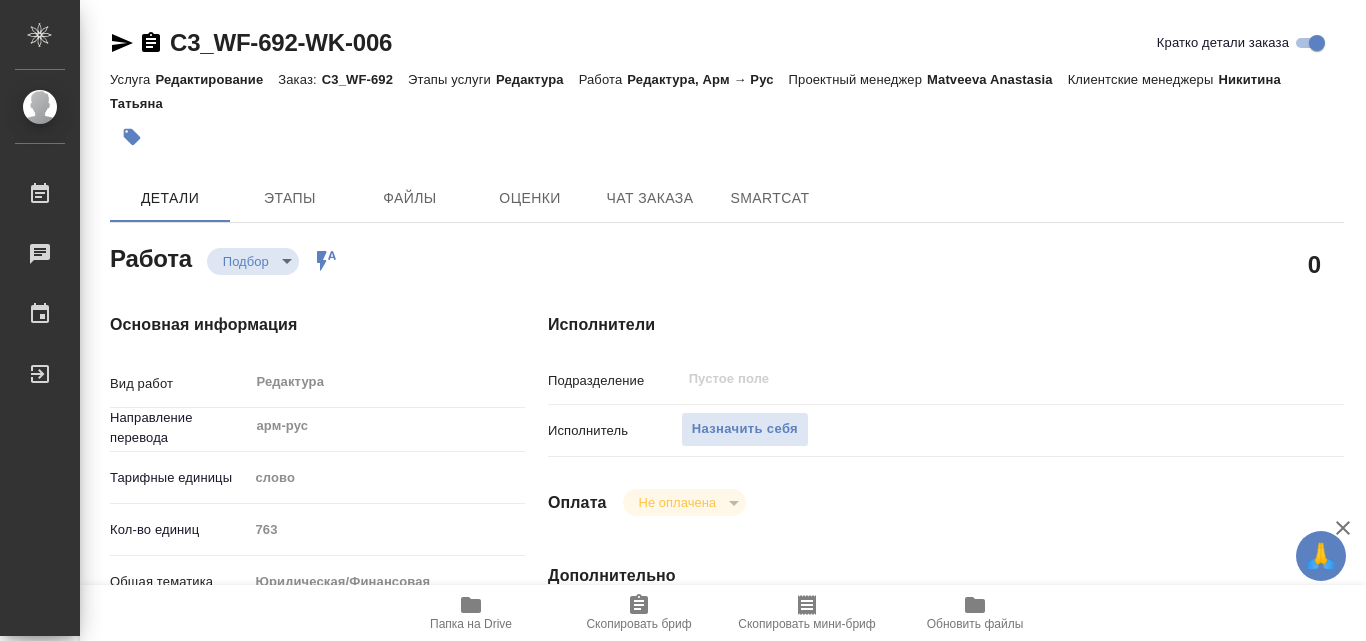 type on "x" 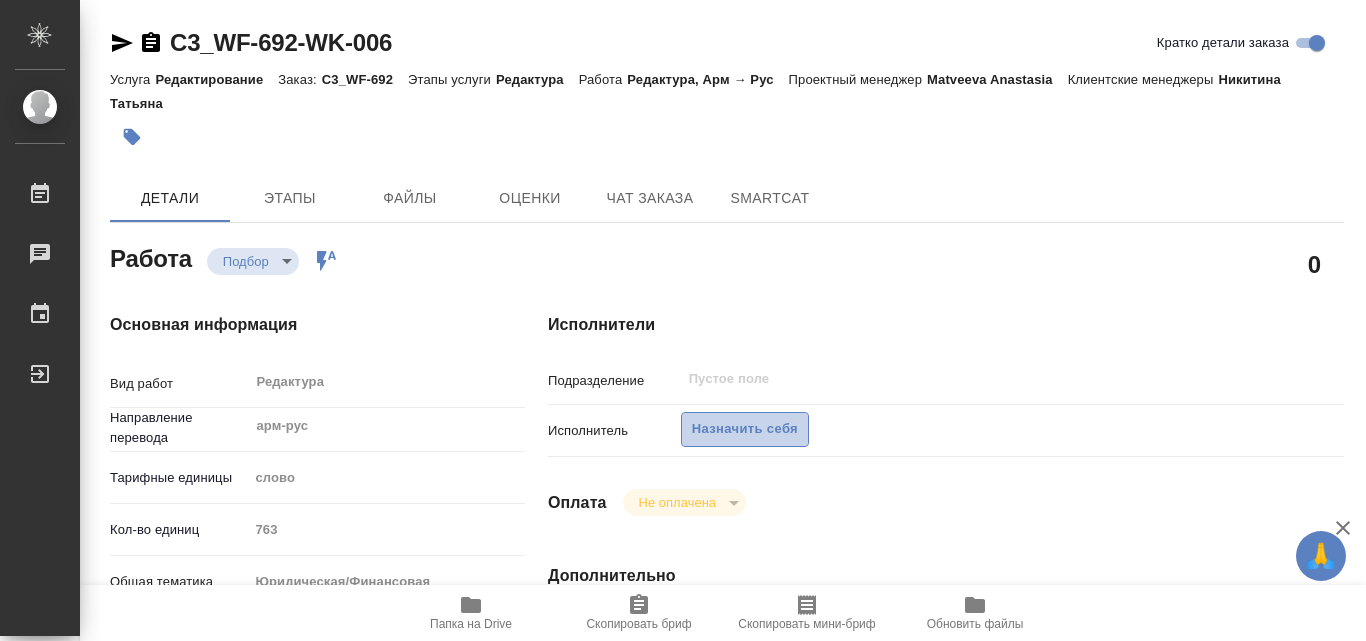 click on "Назначить себя" at bounding box center (745, 429) 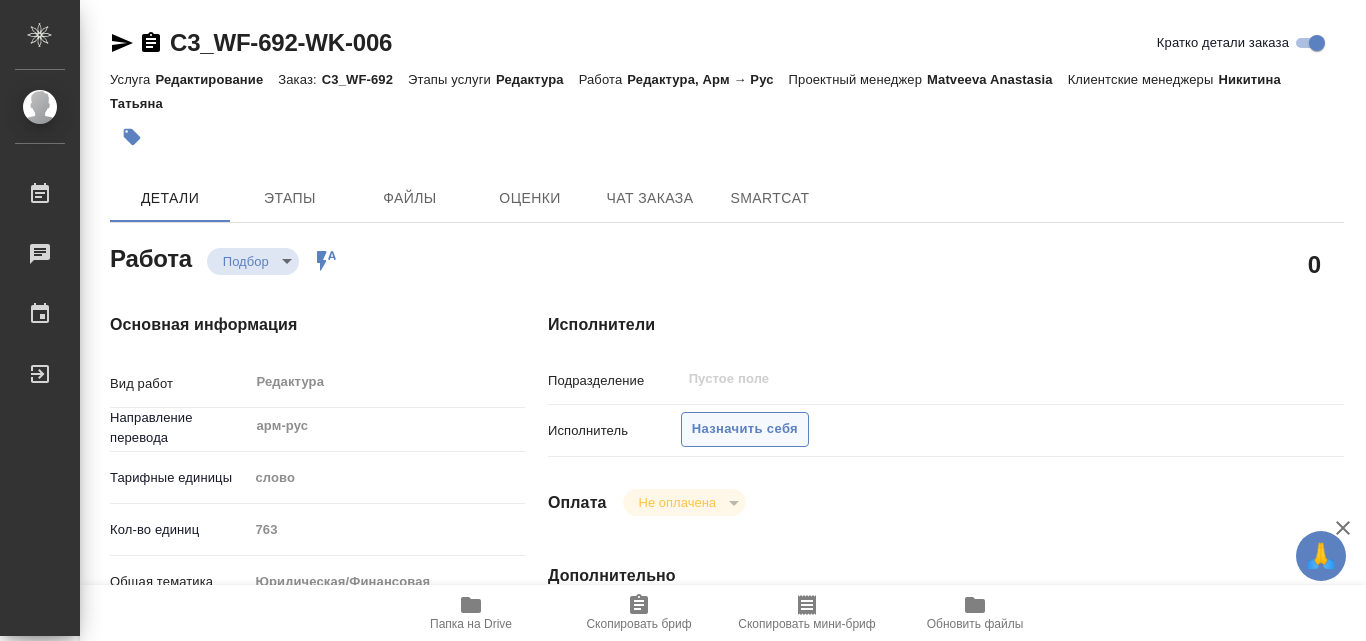 type on "x" 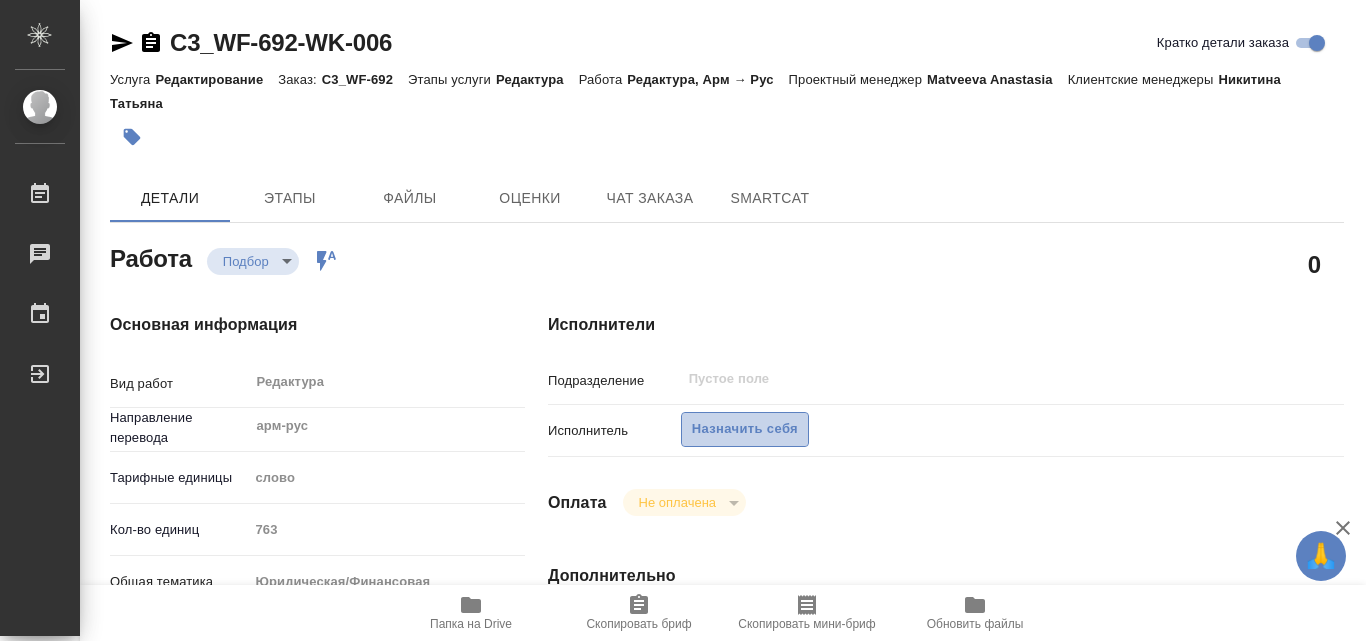click on "Назначить себя" at bounding box center (745, 429) 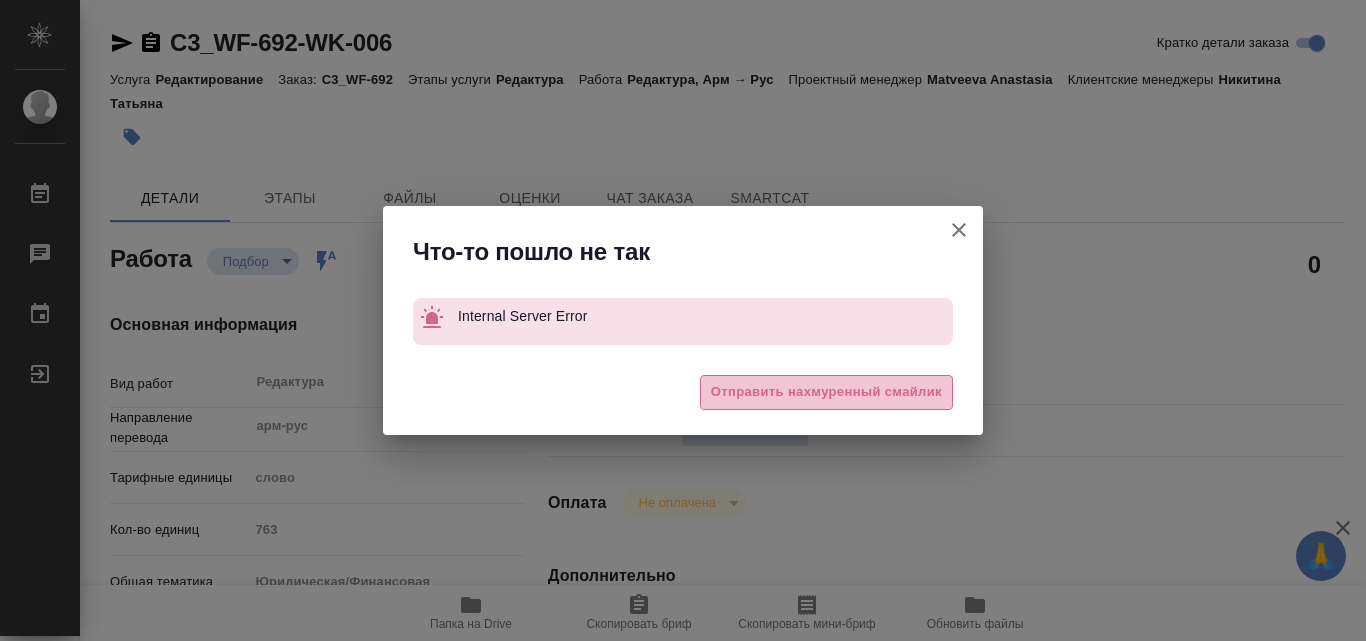 click on "Отправить нахмуренный смайлик" at bounding box center [826, 392] 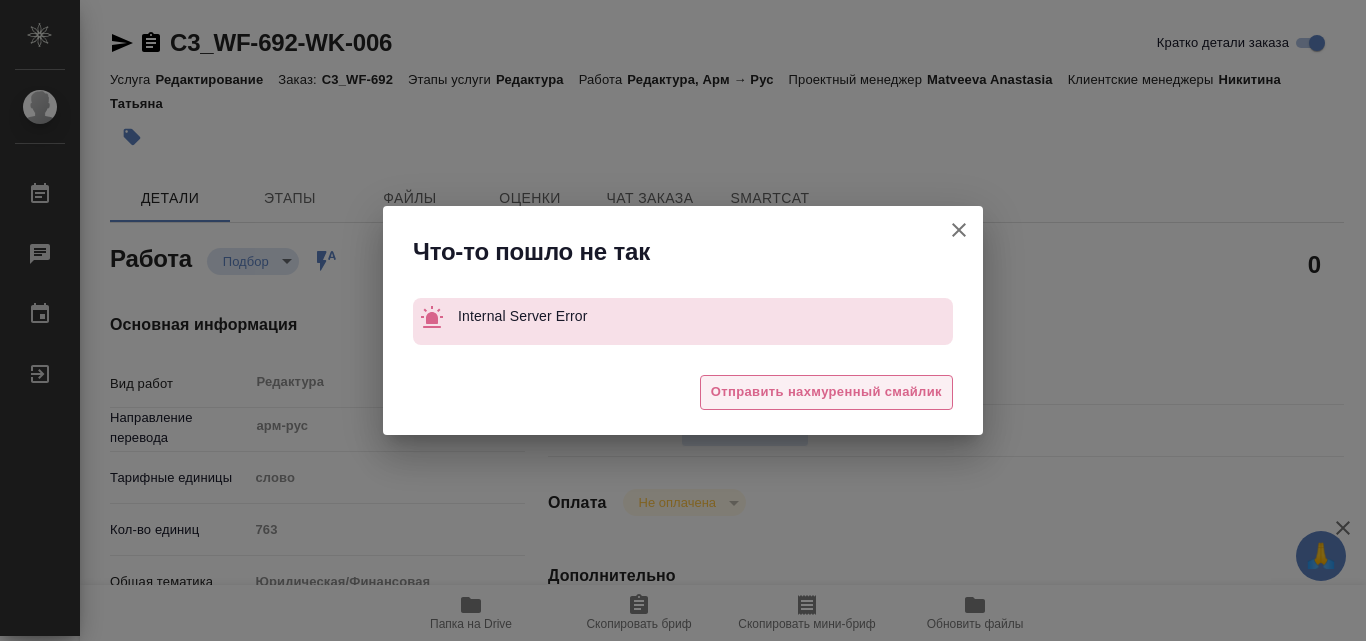 type on "x" 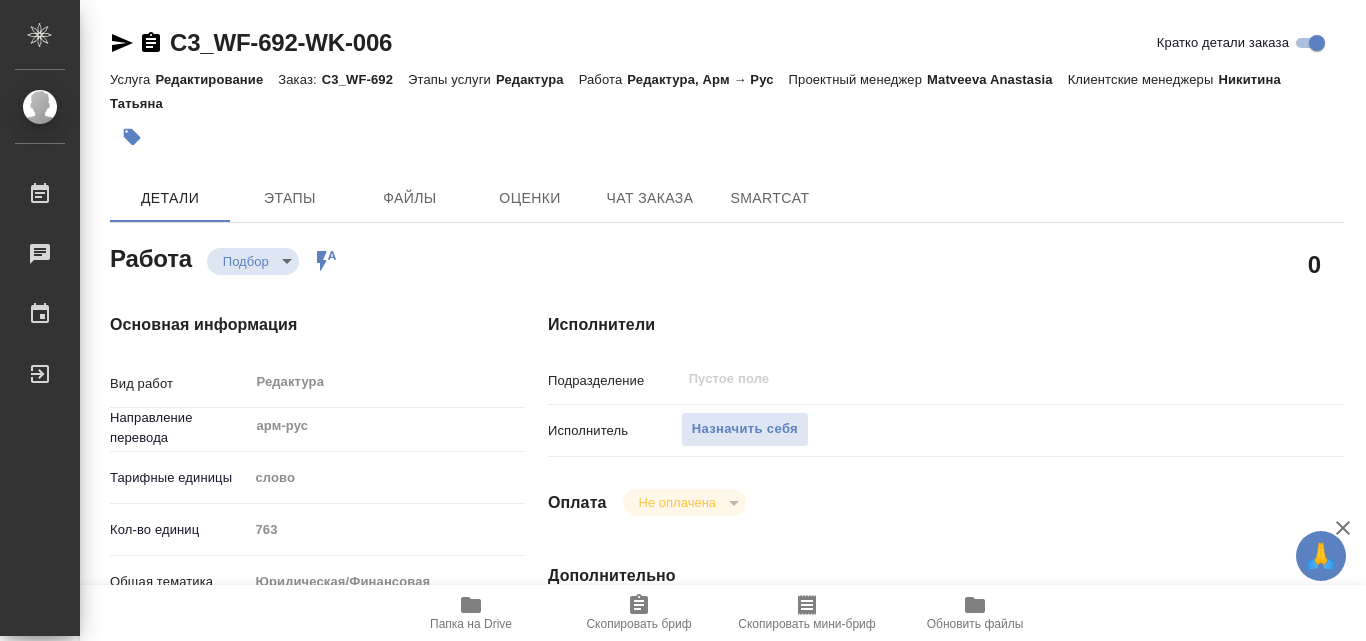 type on "x" 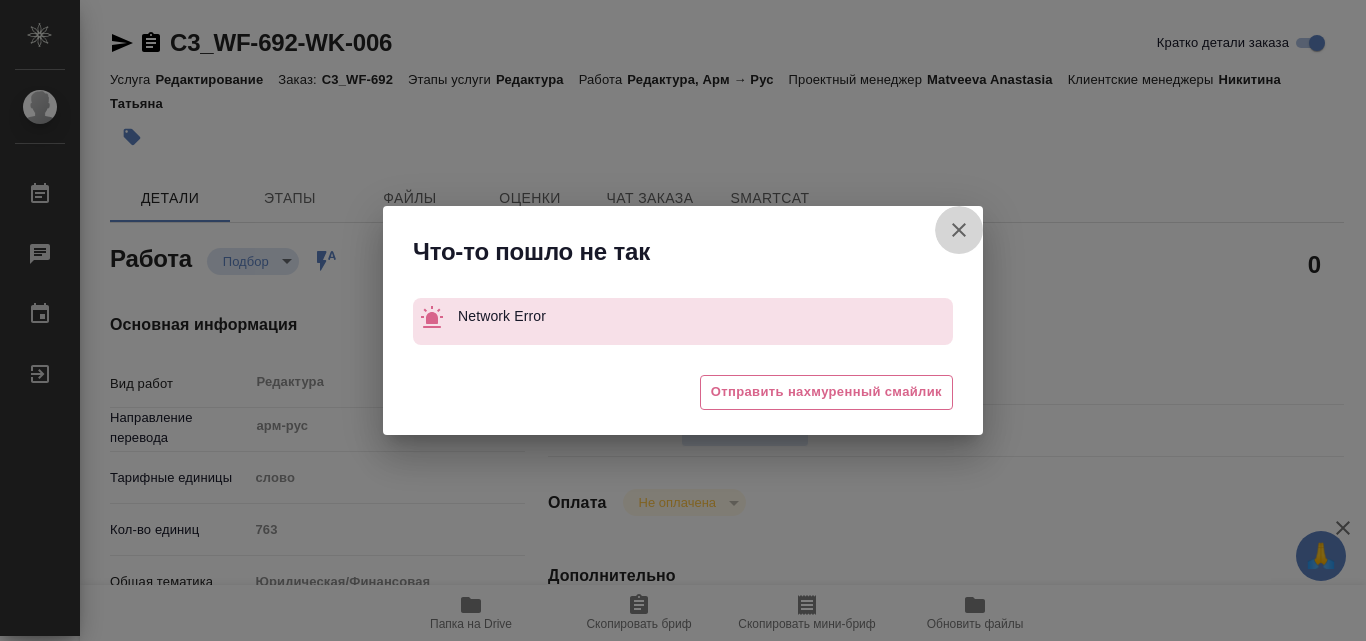 click 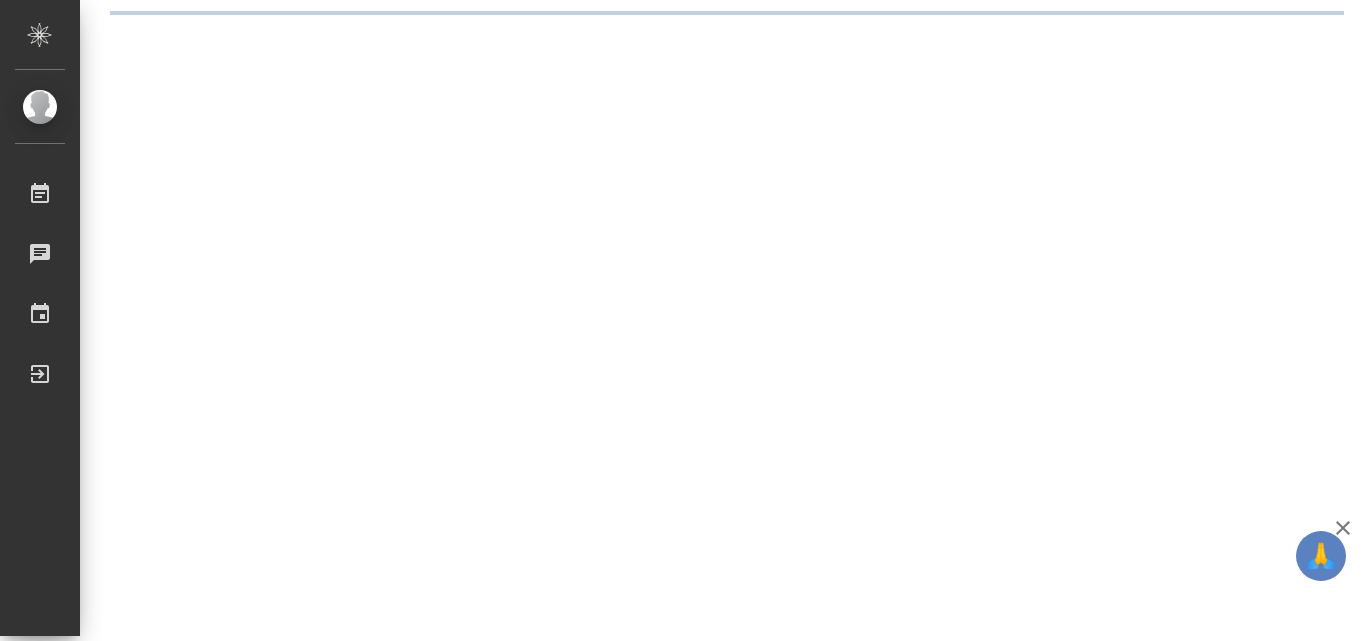 scroll, scrollTop: 0, scrollLeft: 0, axis: both 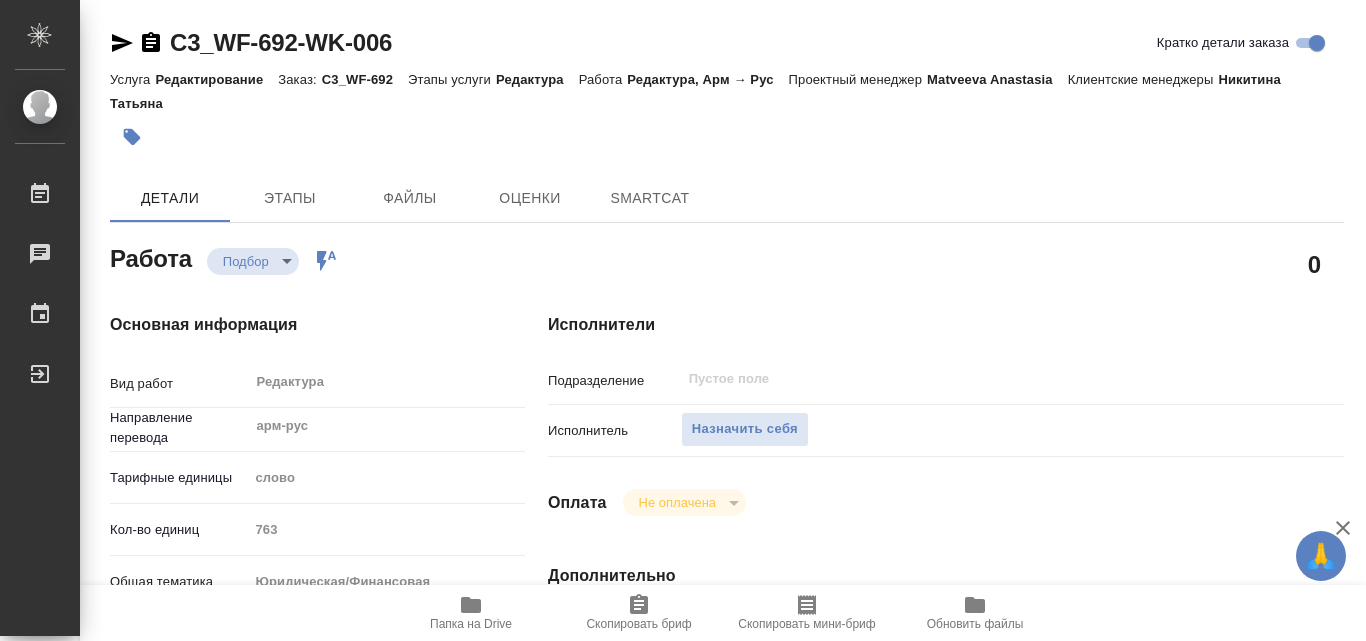 type on "x" 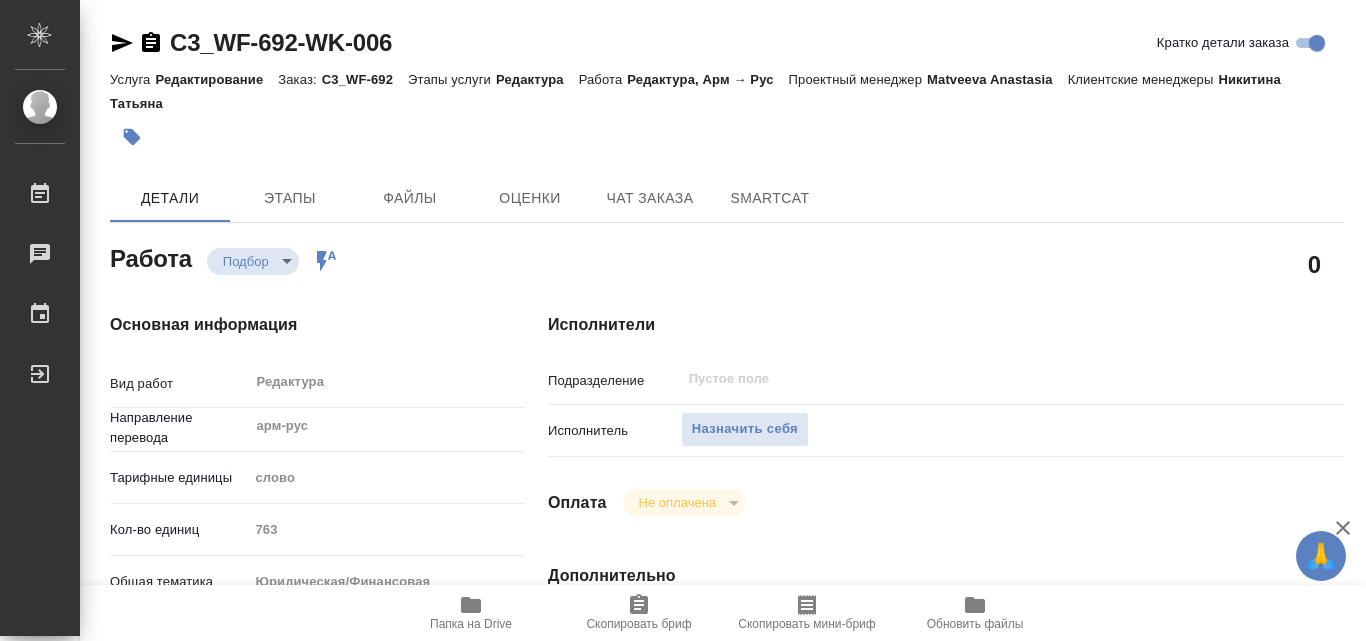 type on "x" 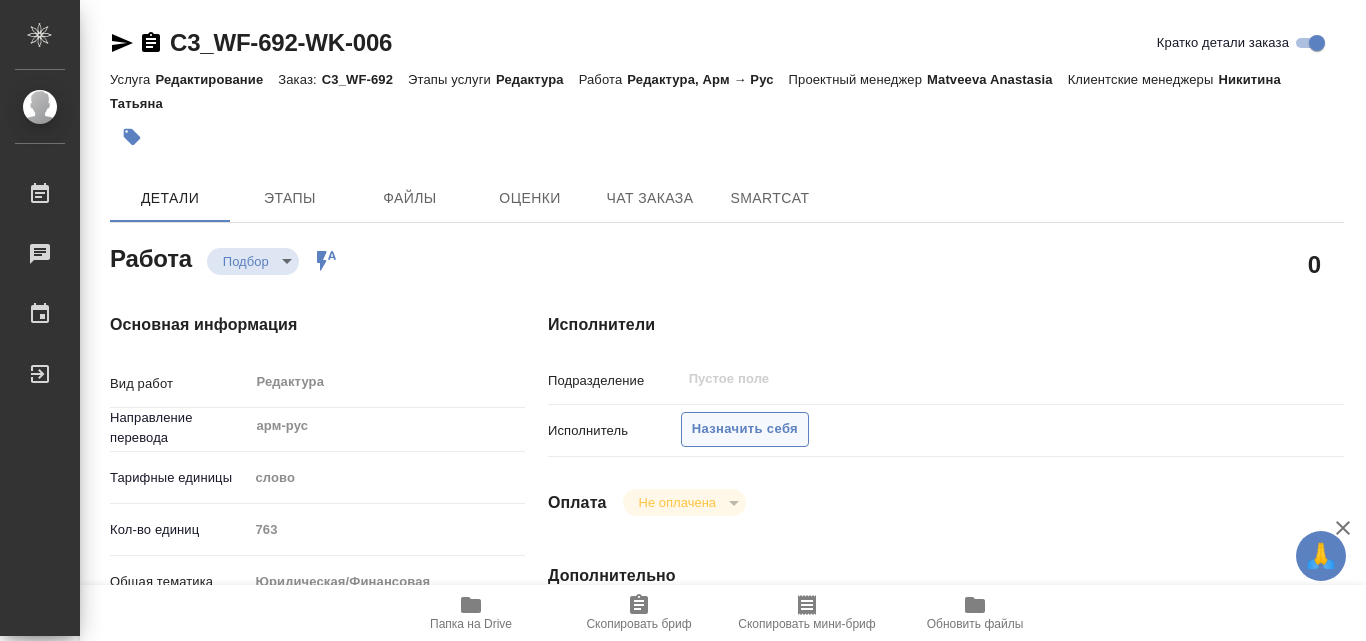 type on "x" 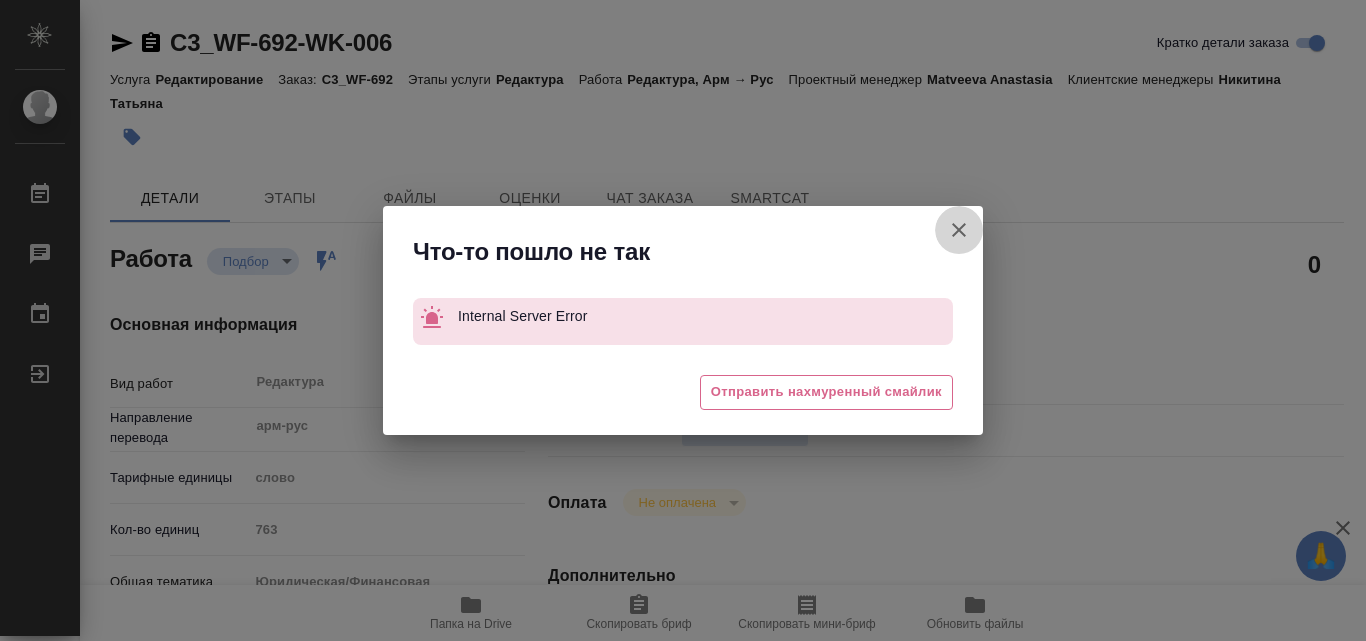 click 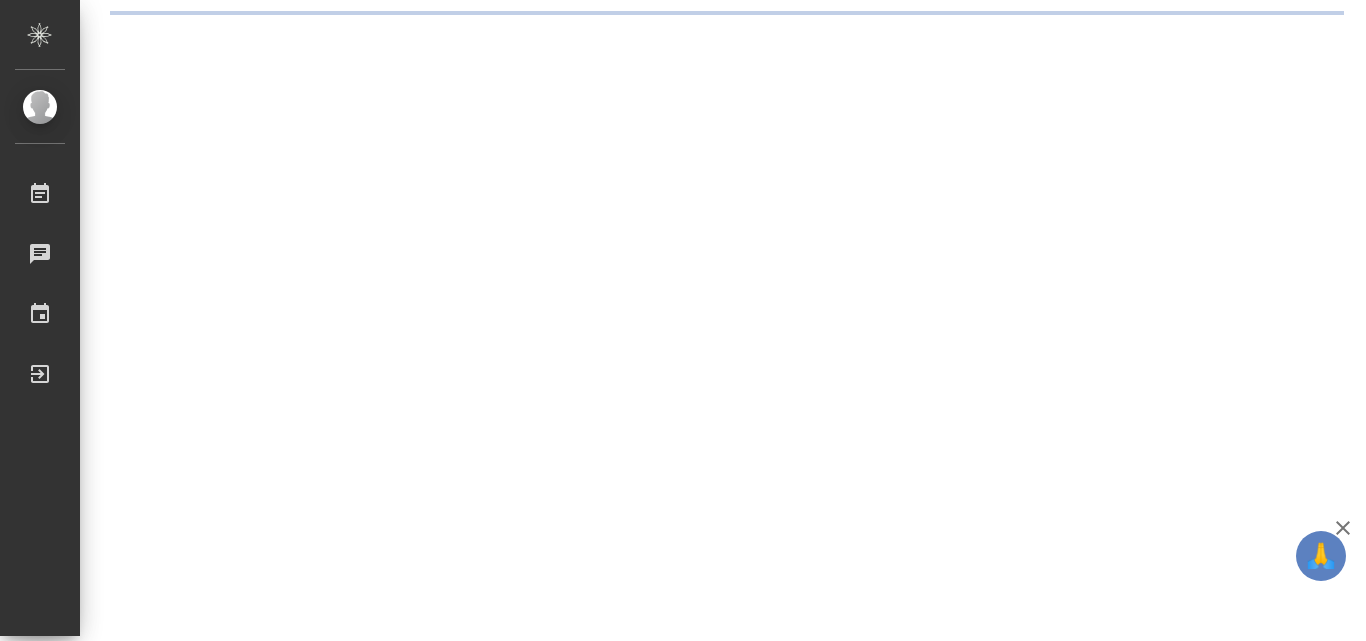 scroll, scrollTop: 0, scrollLeft: 0, axis: both 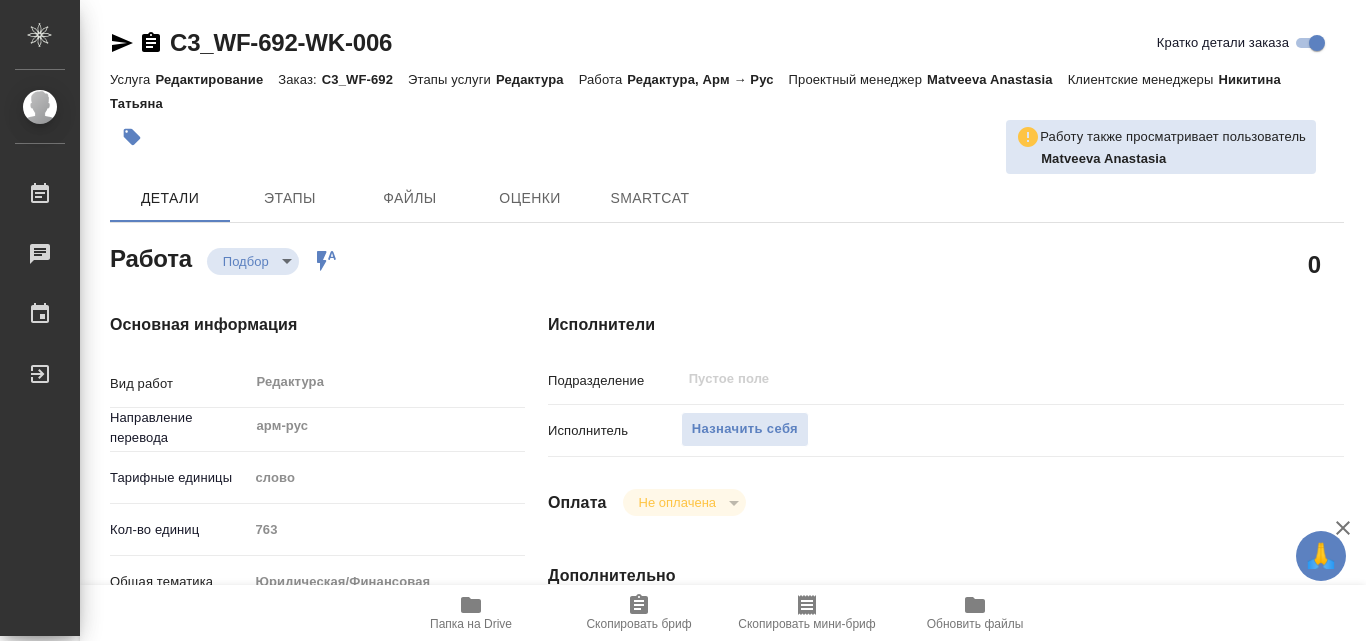 type on "x" 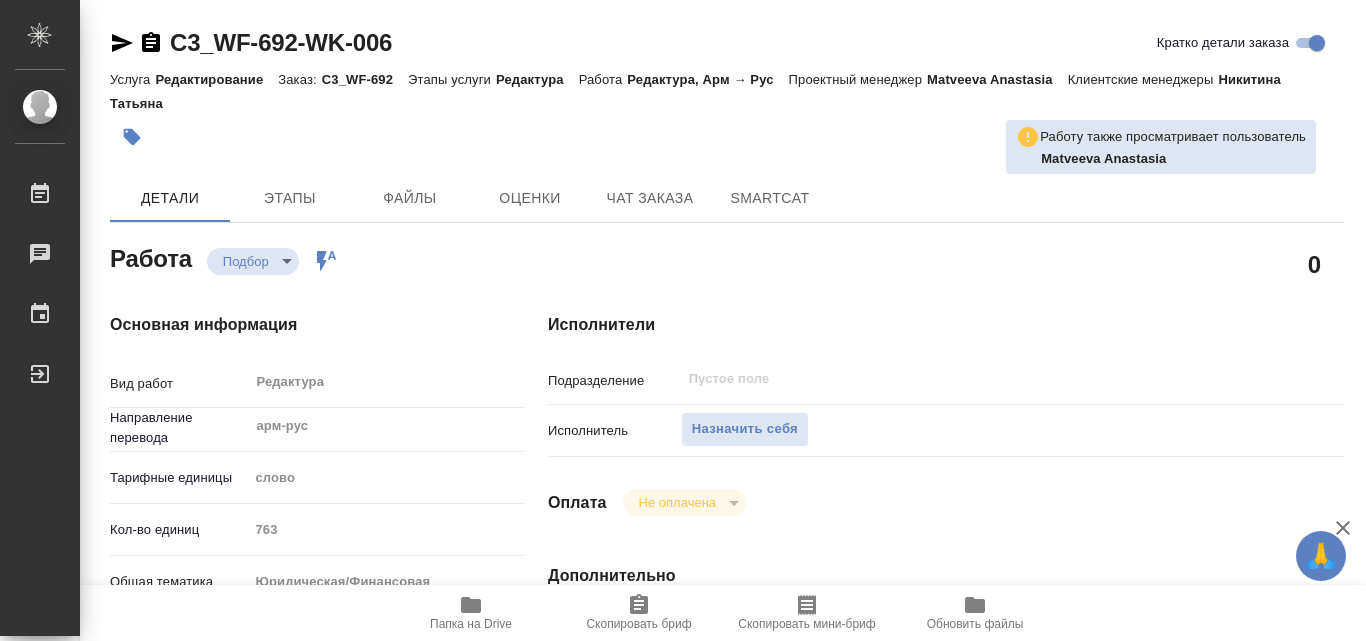 type on "x" 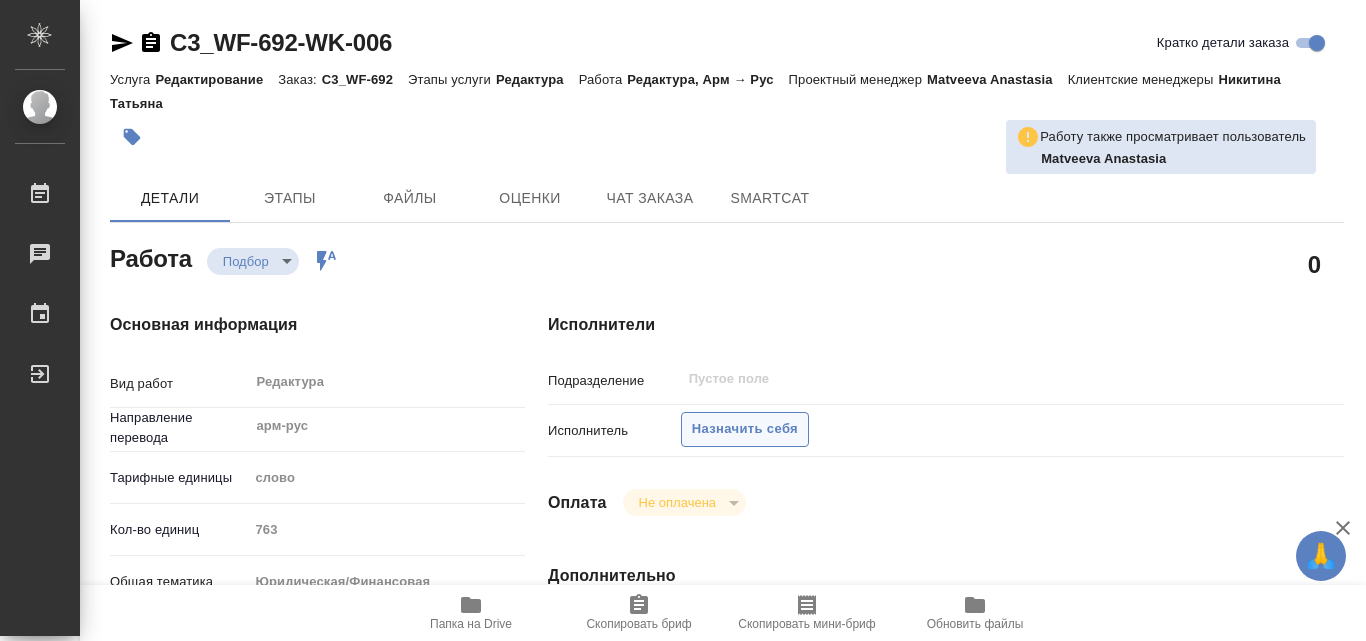 type on "x" 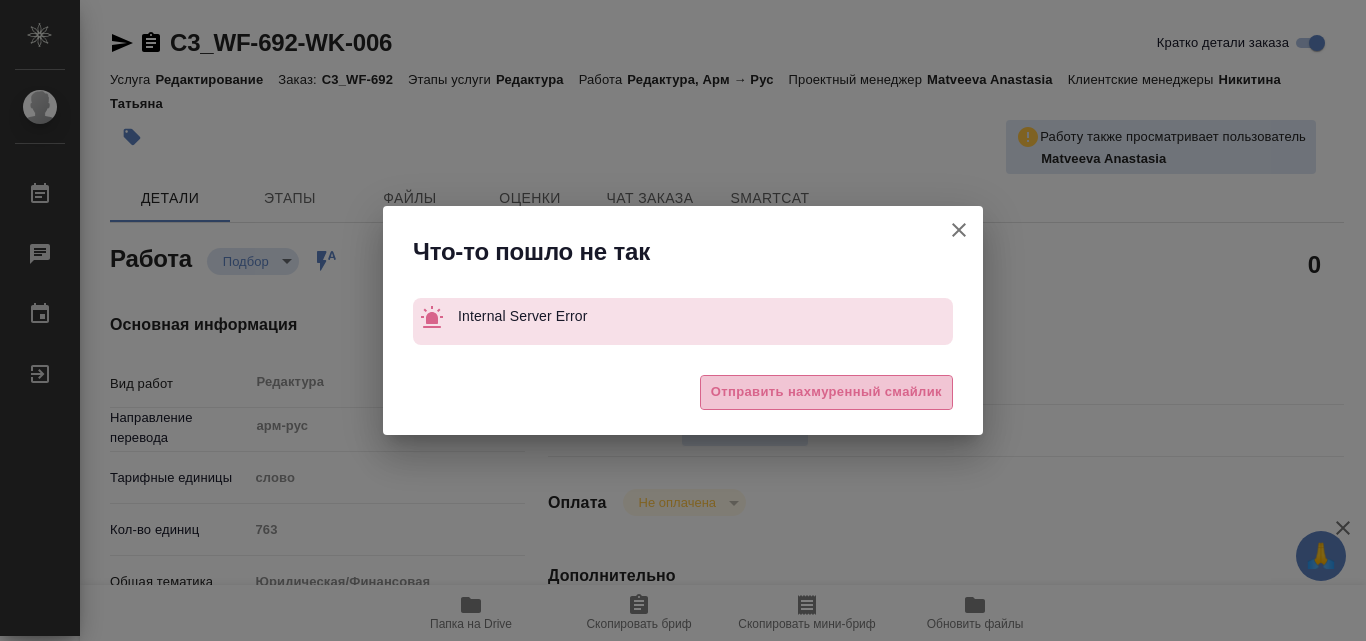 click on "Отправить нахмуренный смайлик" at bounding box center [826, 392] 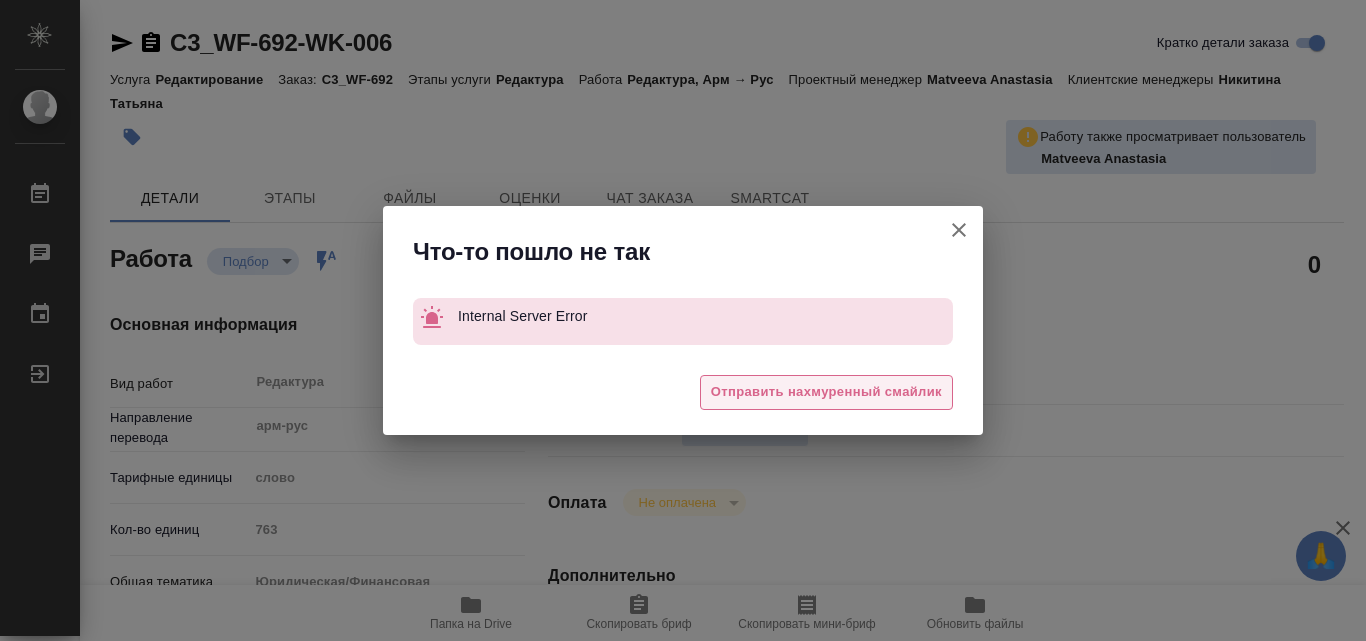 type on "x" 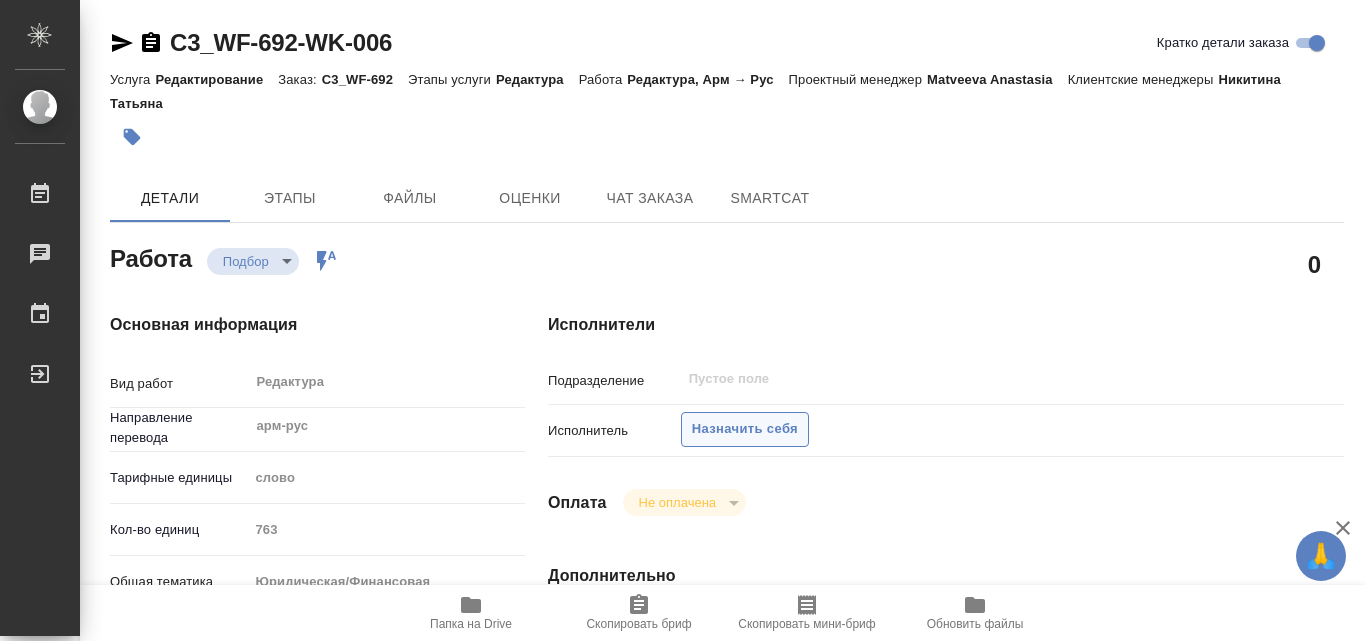click on "Назначить себя" at bounding box center (745, 429) 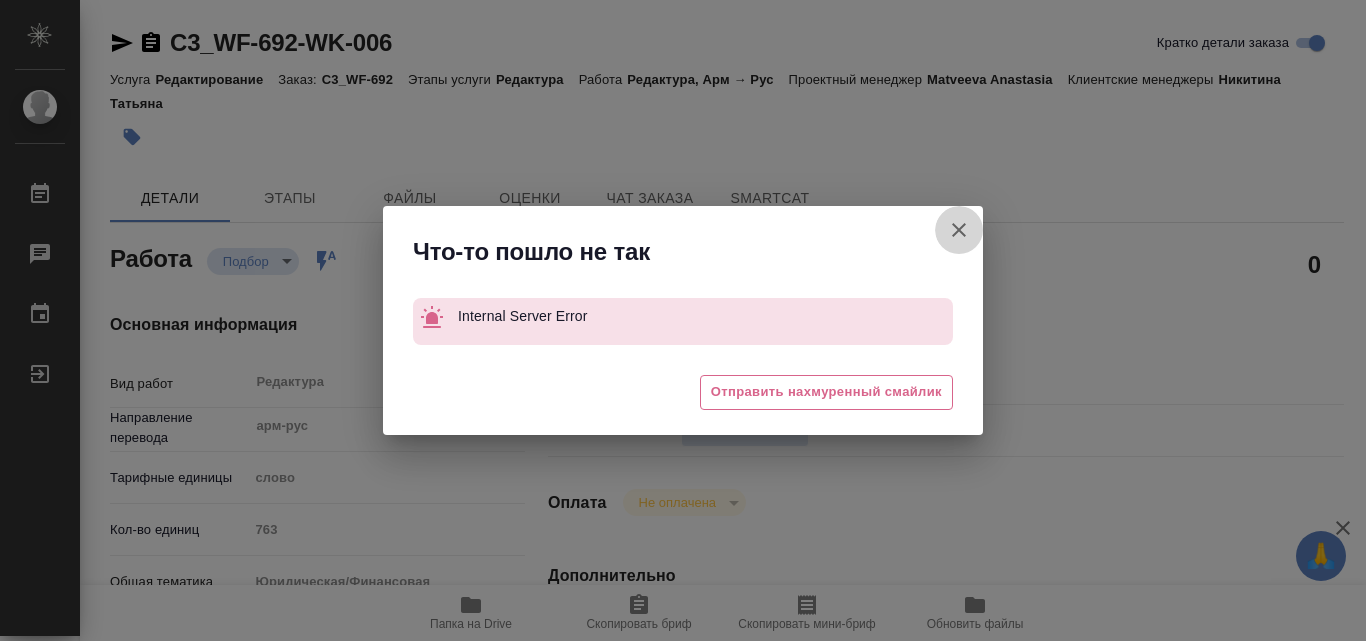 click on "Кратко детали заказа" at bounding box center [959, 230] 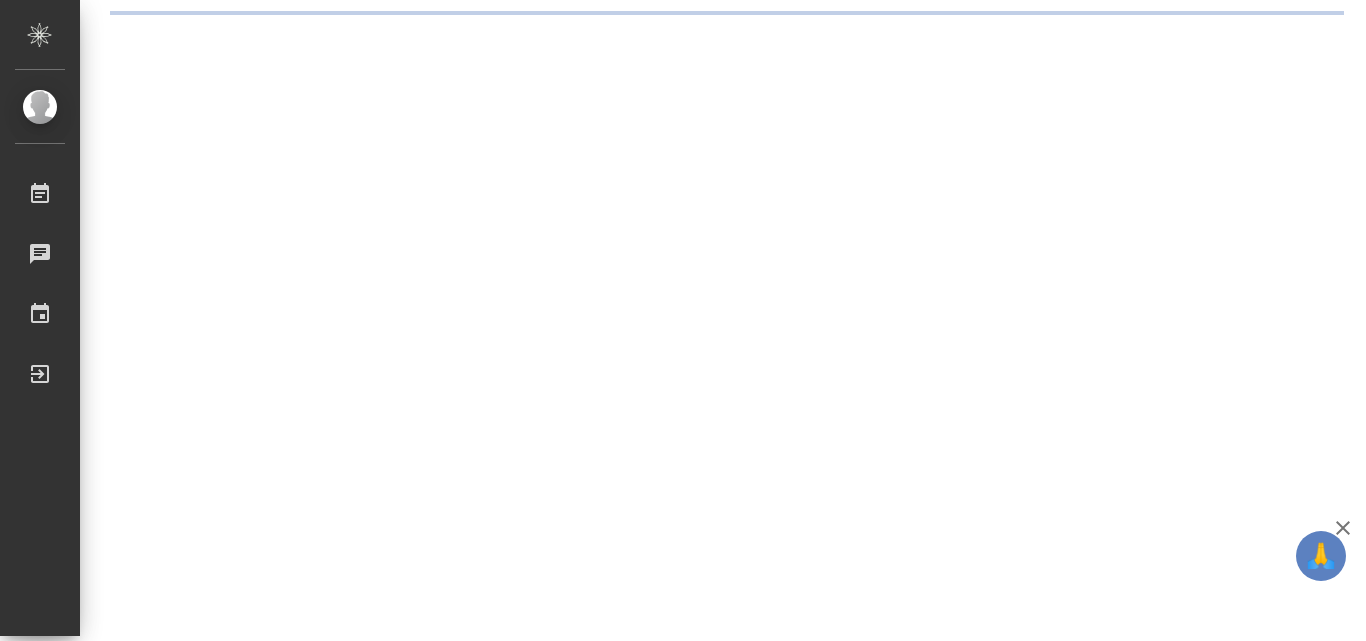 scroll, scrollTop: 0, scrollLeft: 0, axis: both 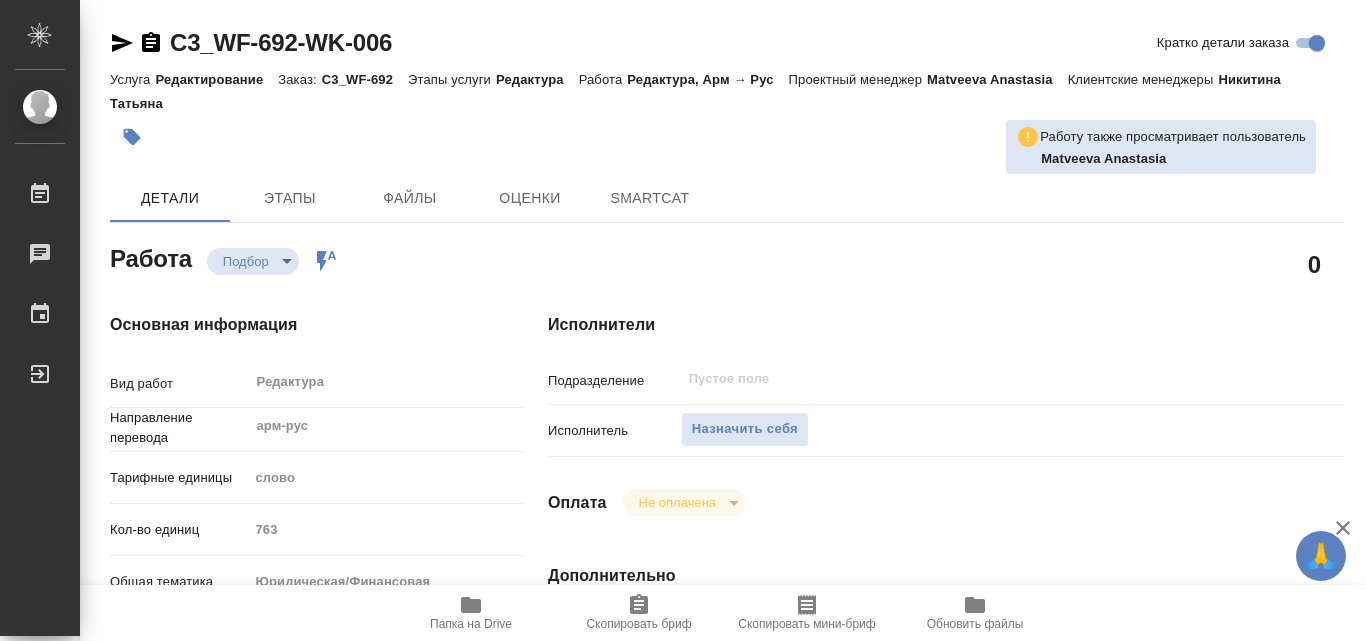 type on "x" 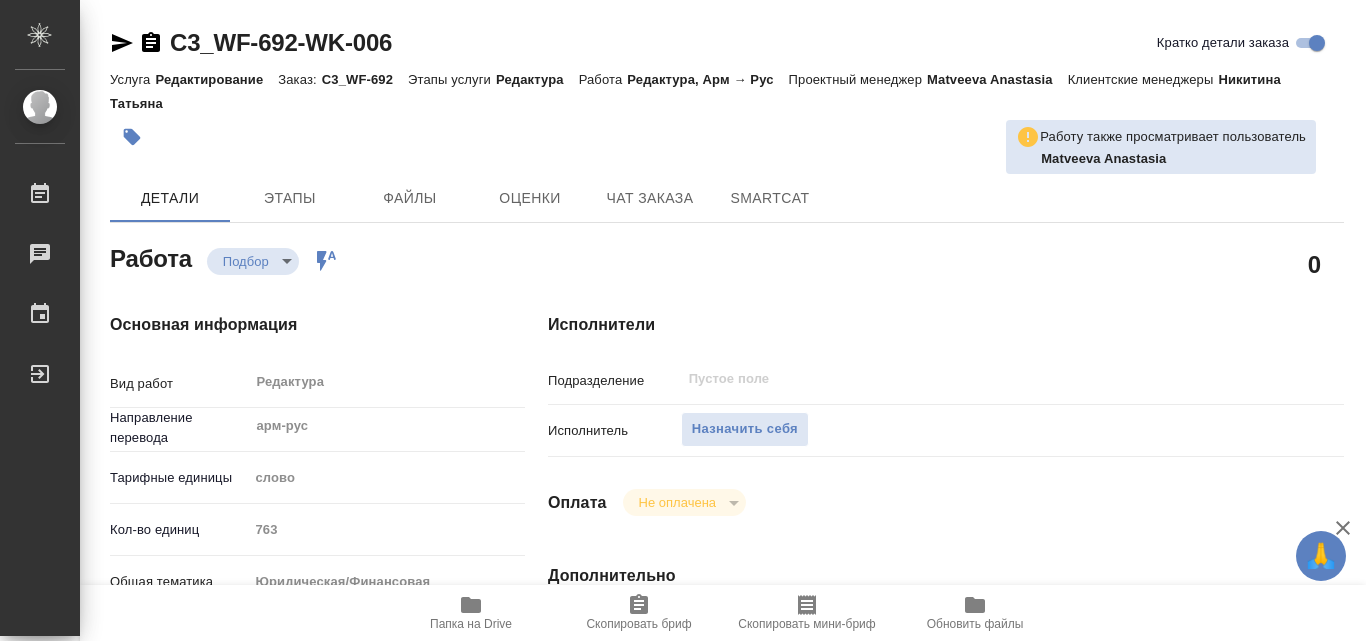 type on "x" 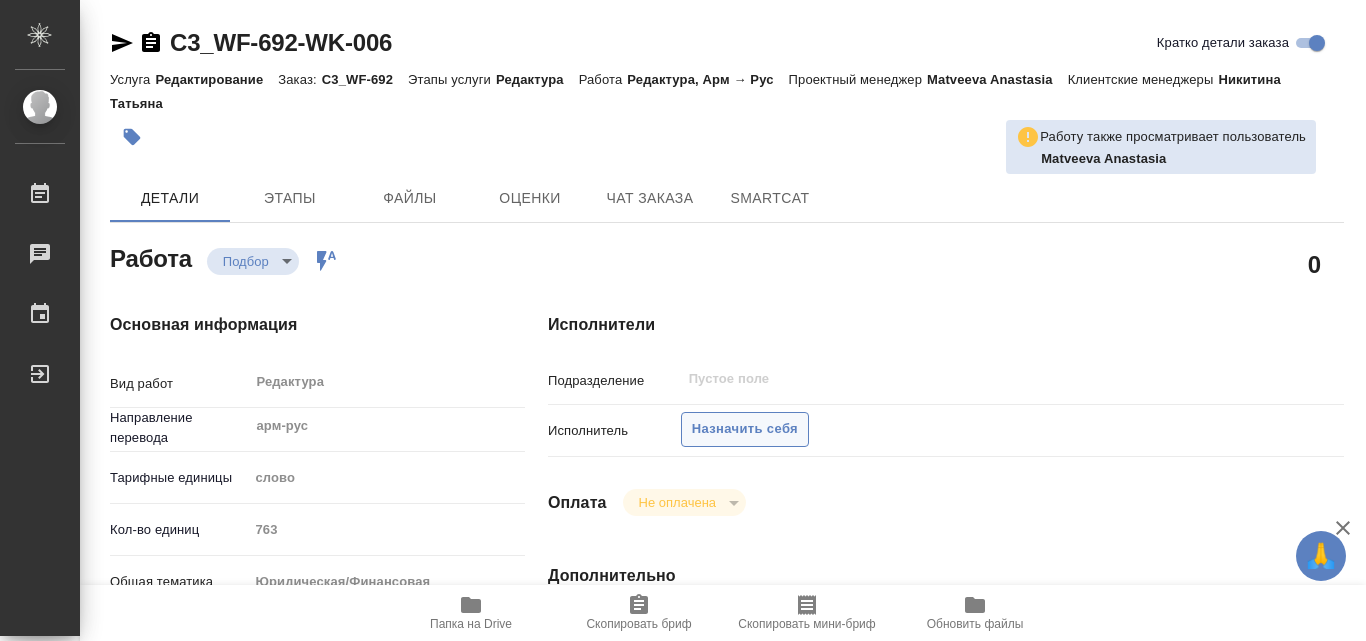 click on "Назначить себя" at bounding box center [745, 429] 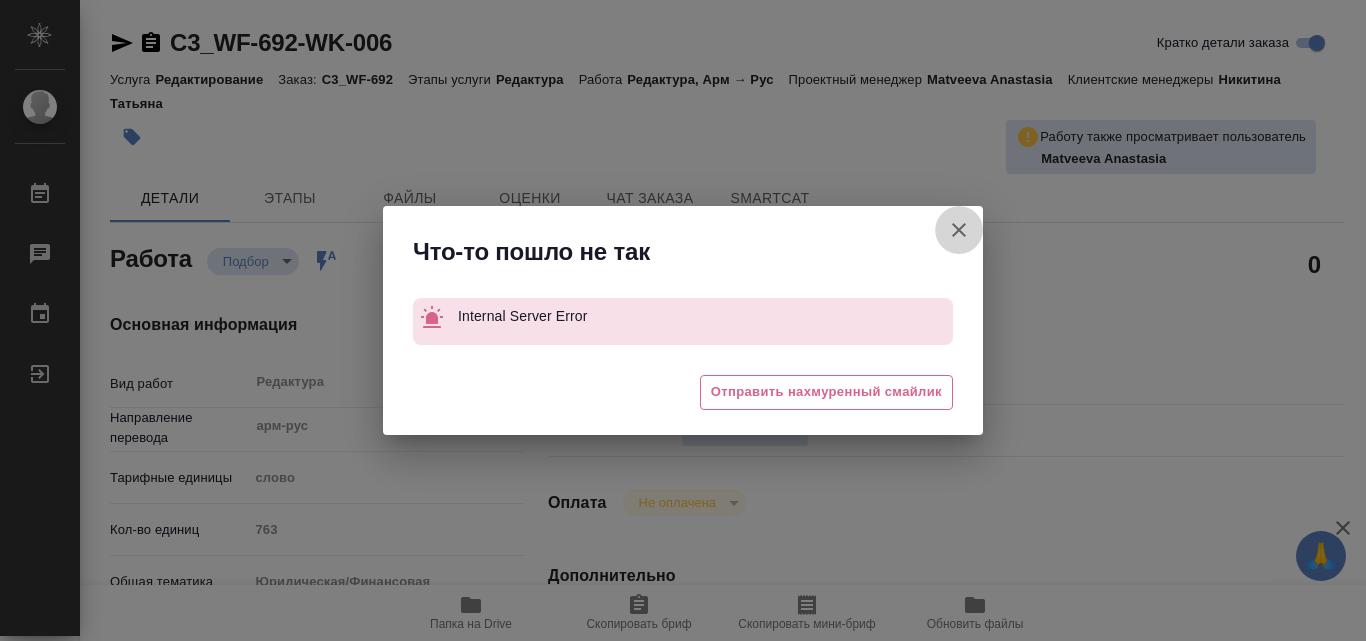 click 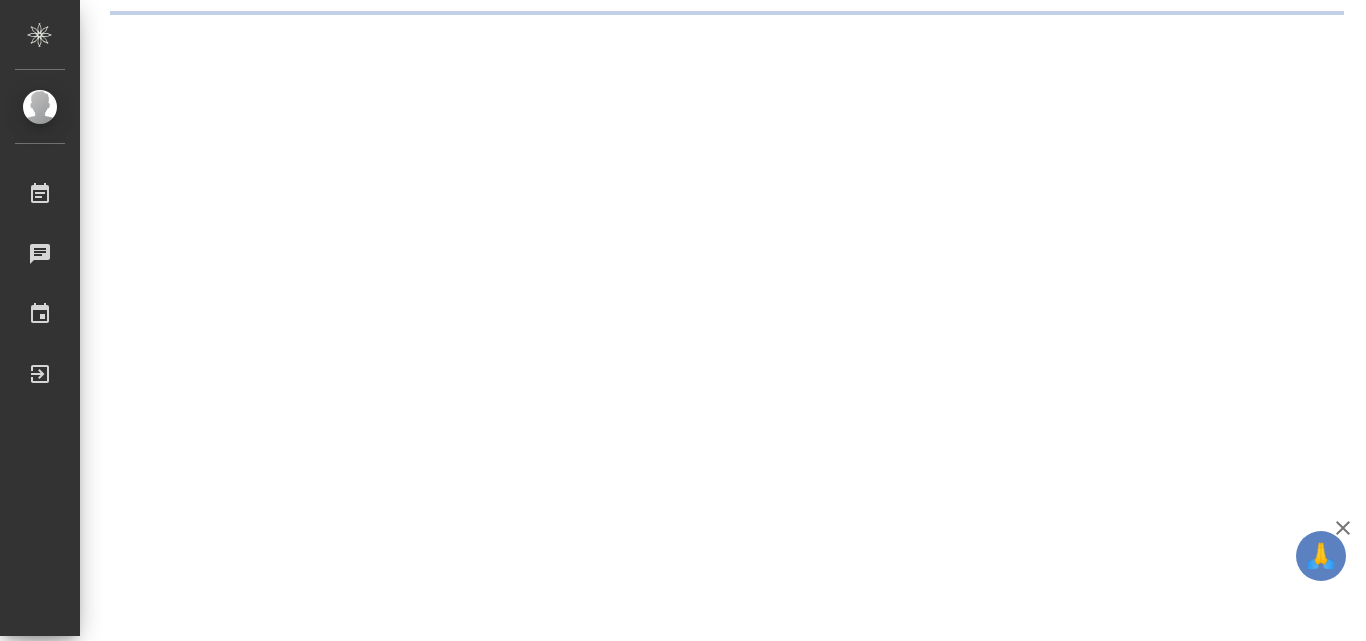 scroll, scrollTop: 0, scrollLeft: 0, axis: both 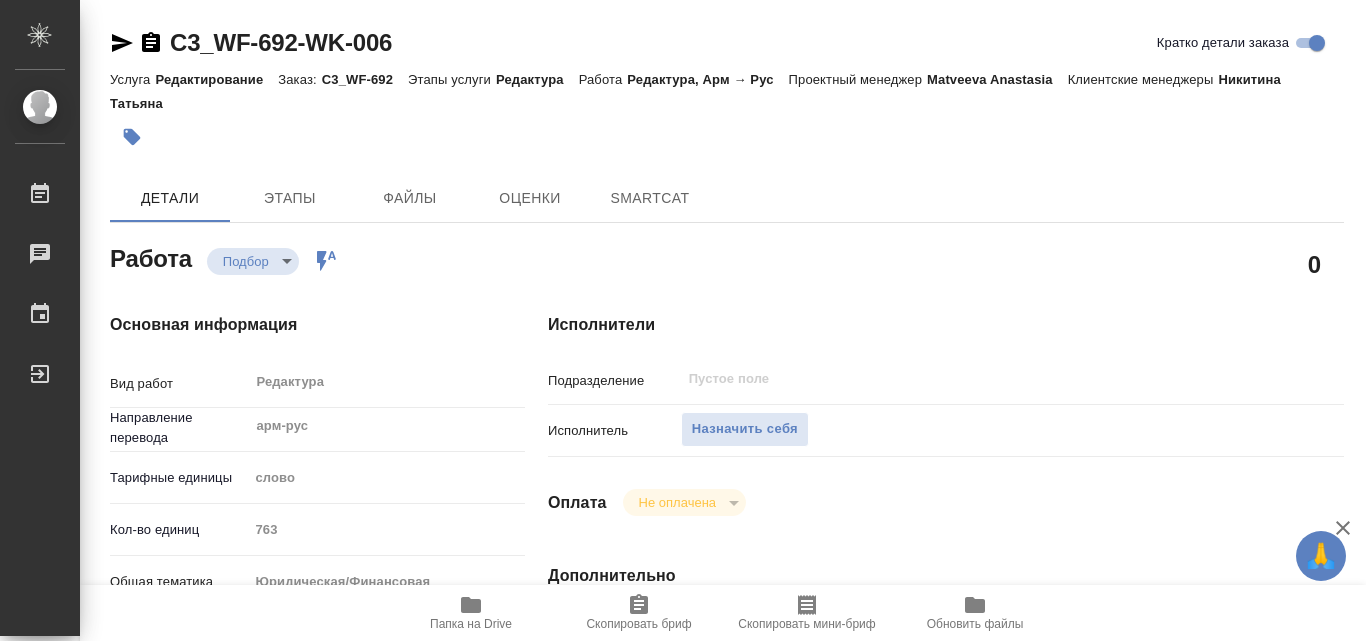 type on "x" 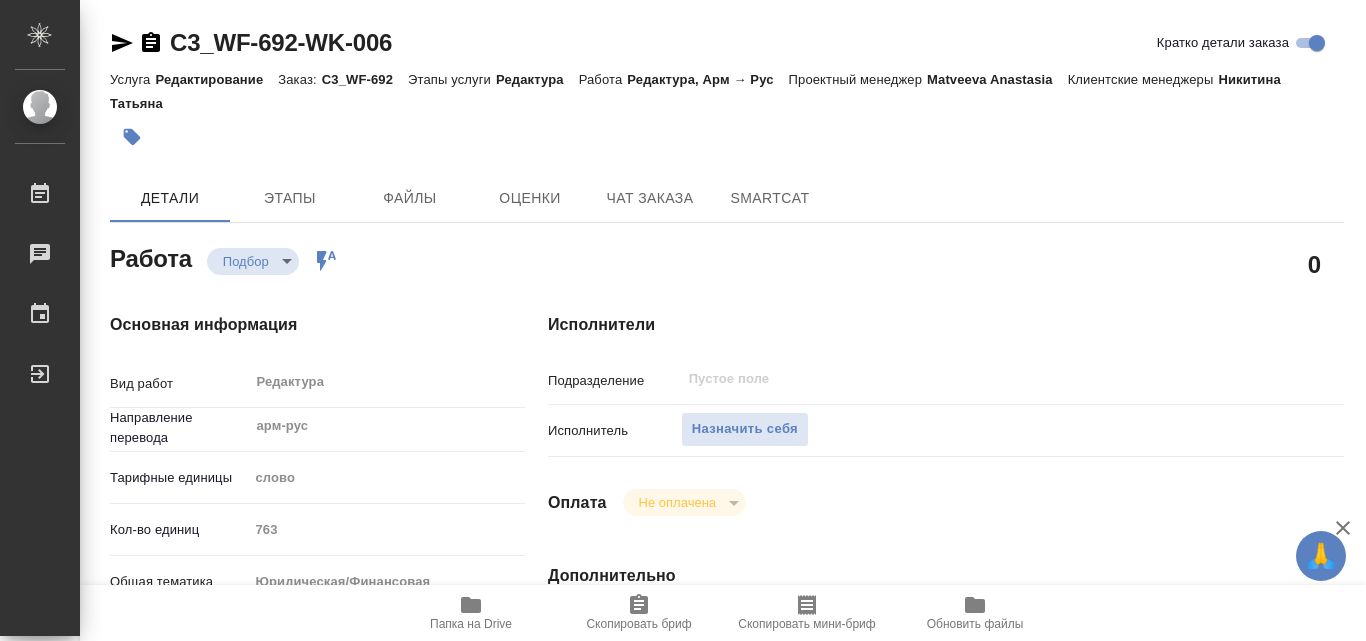 type on "x" 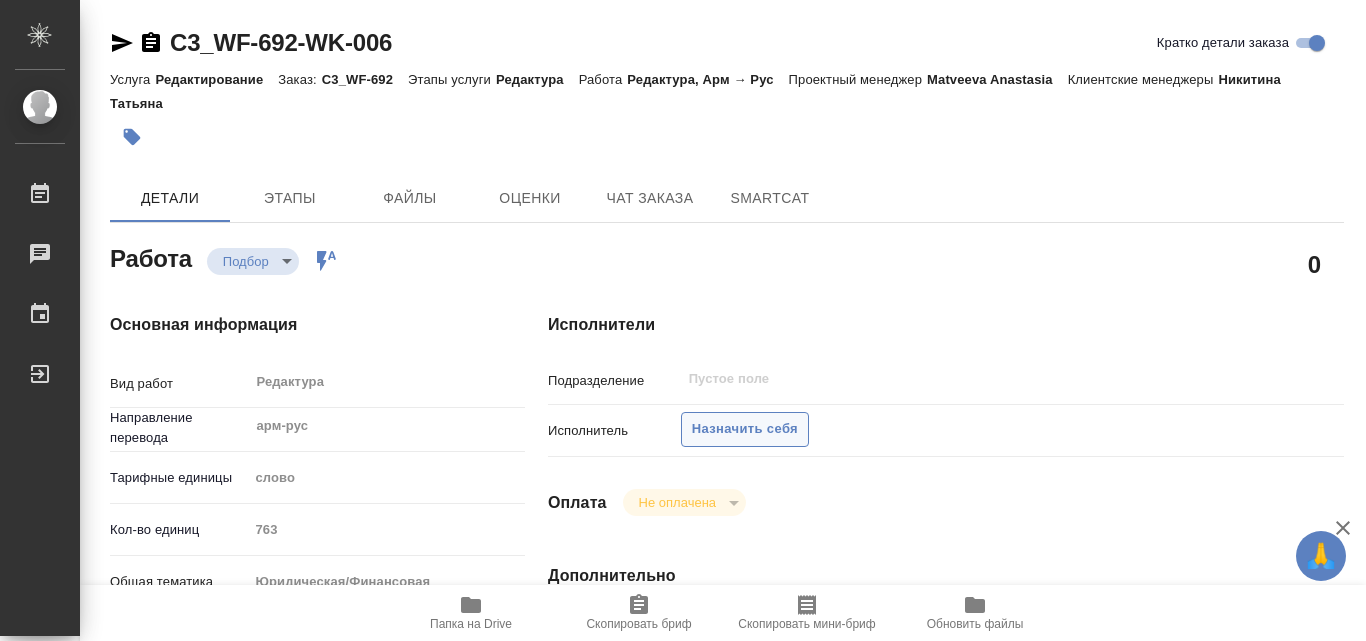 click on "Назначить себя" at bounding box center [745, 429] 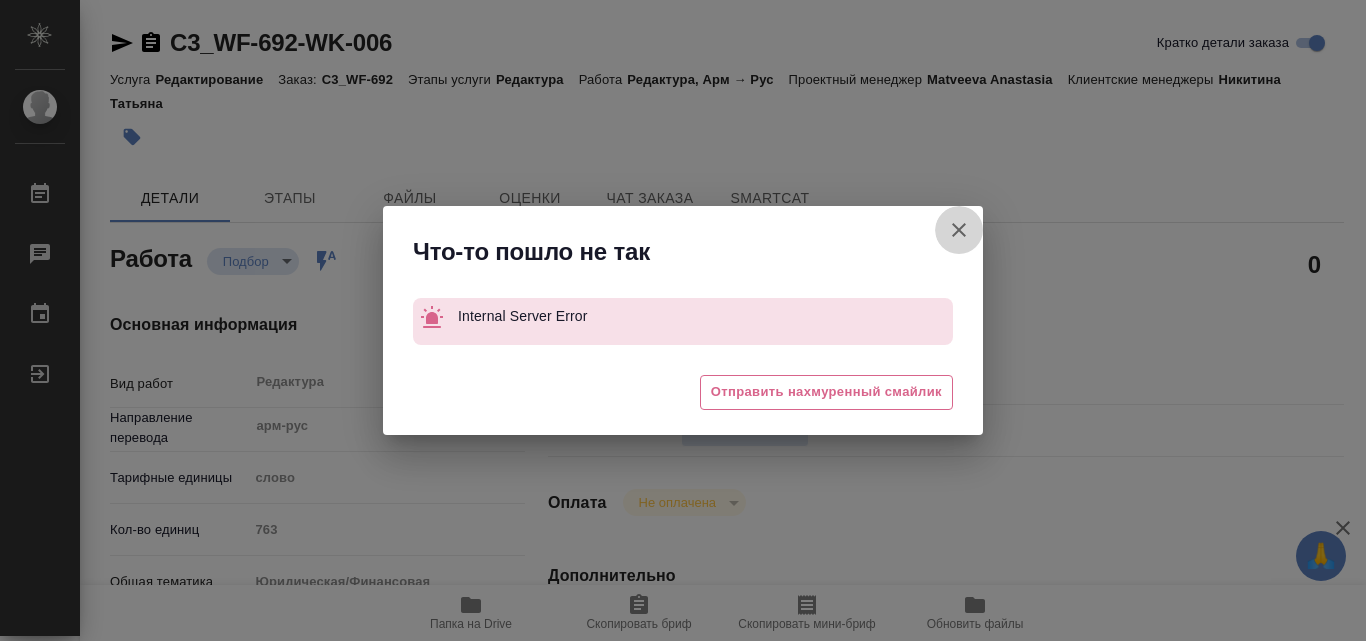 click 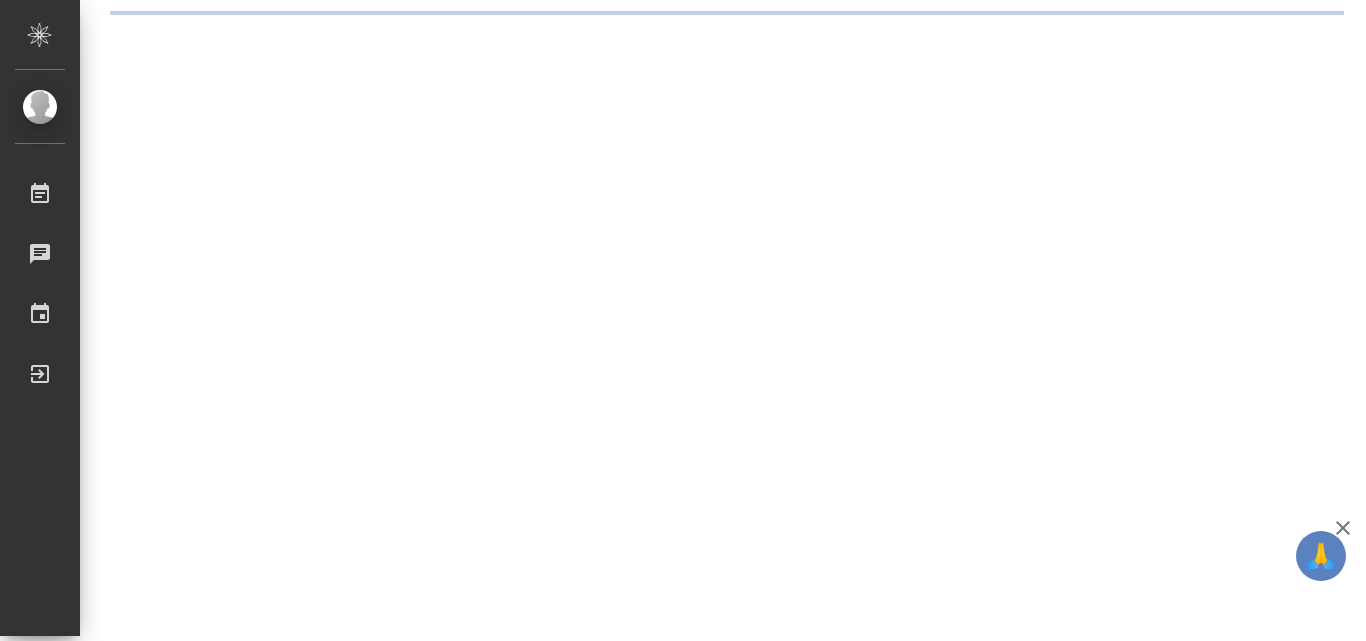 scroll, scrollTop: 0, scrollLeft: 0, axis: both 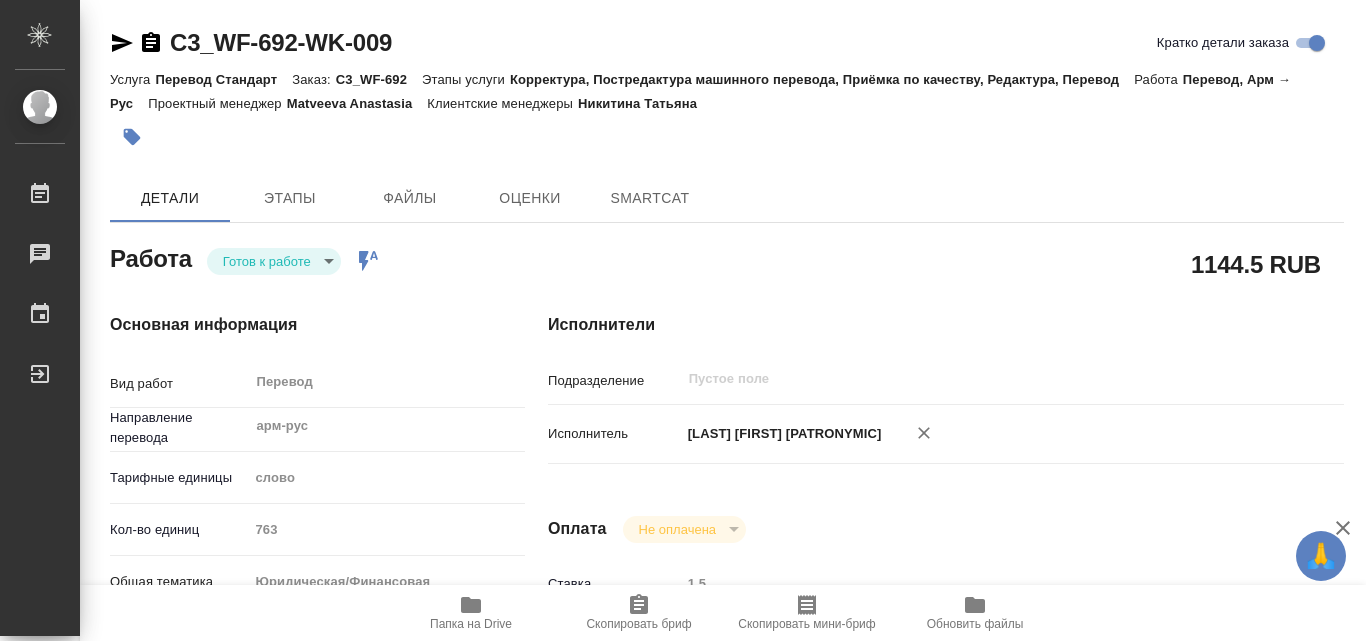 type on "x" 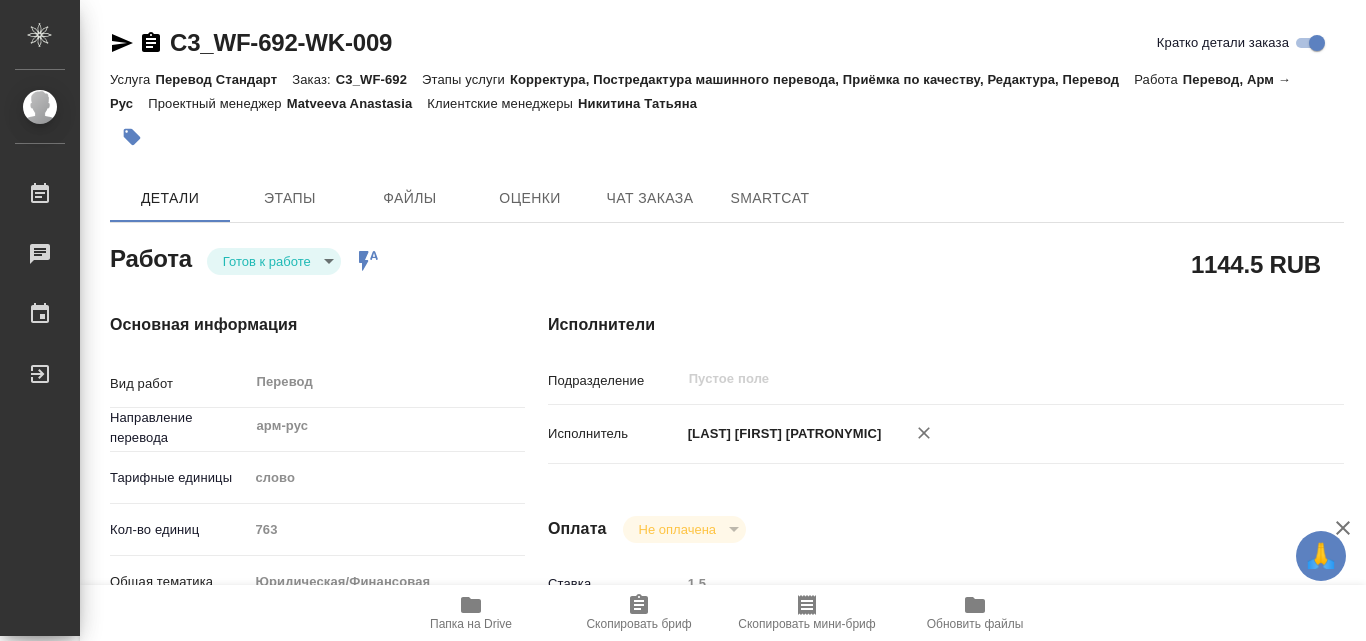type on "x" 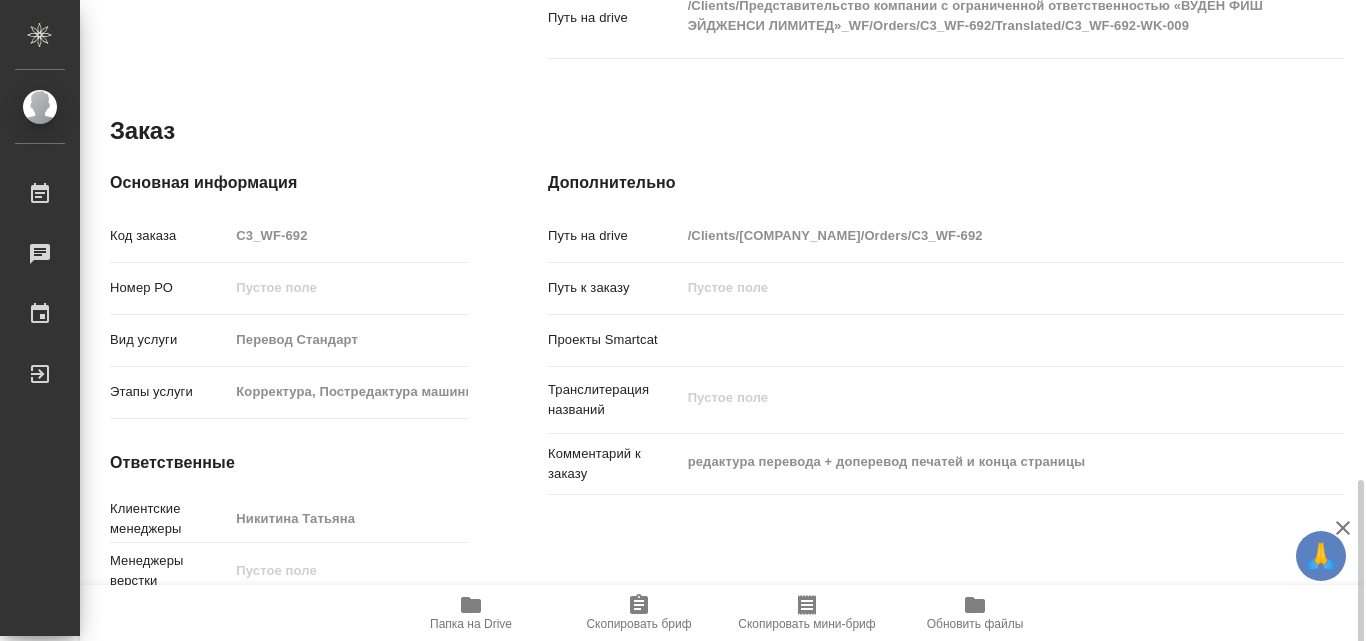 scroll, scrollTop: 1235, scrollLeft: 0, axis: vertical 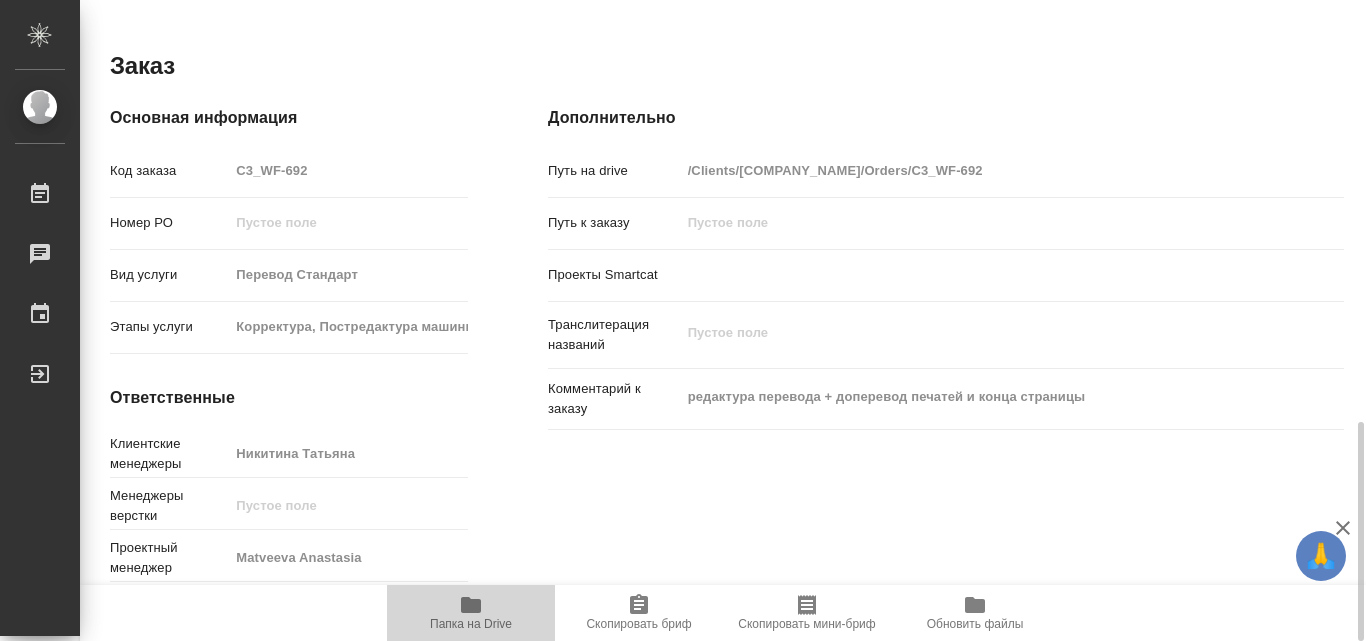 click 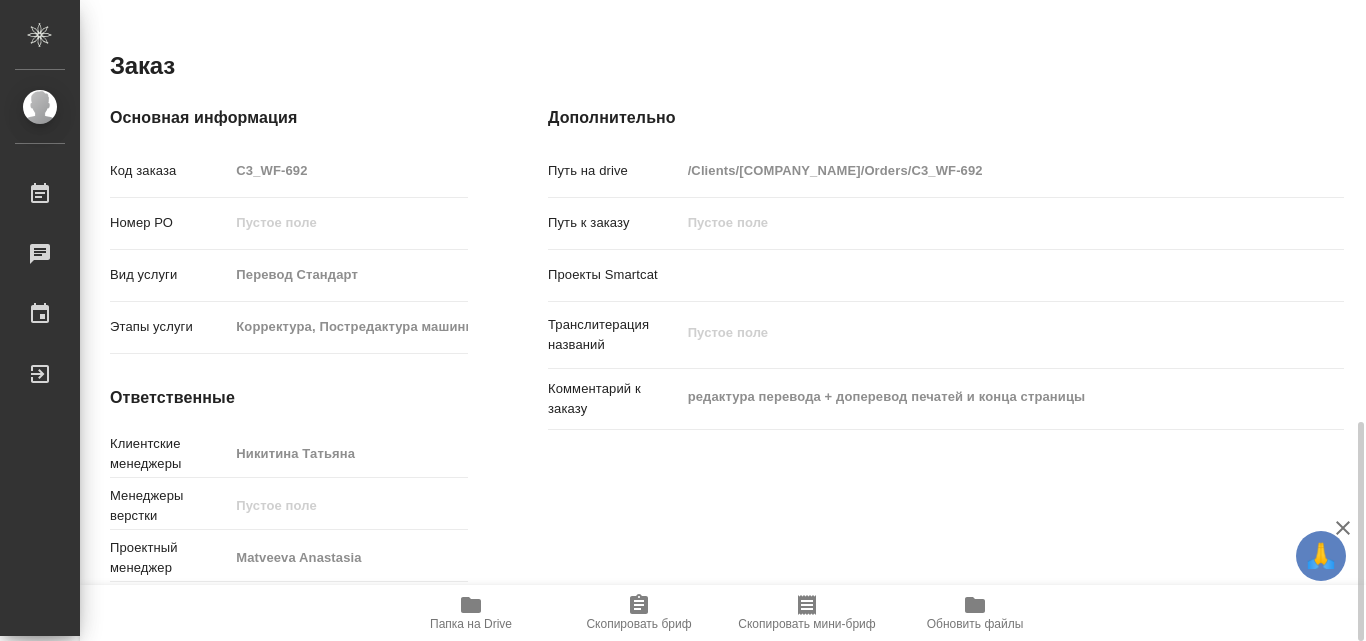 click on "Заказ" at bounding box center [727, 66] 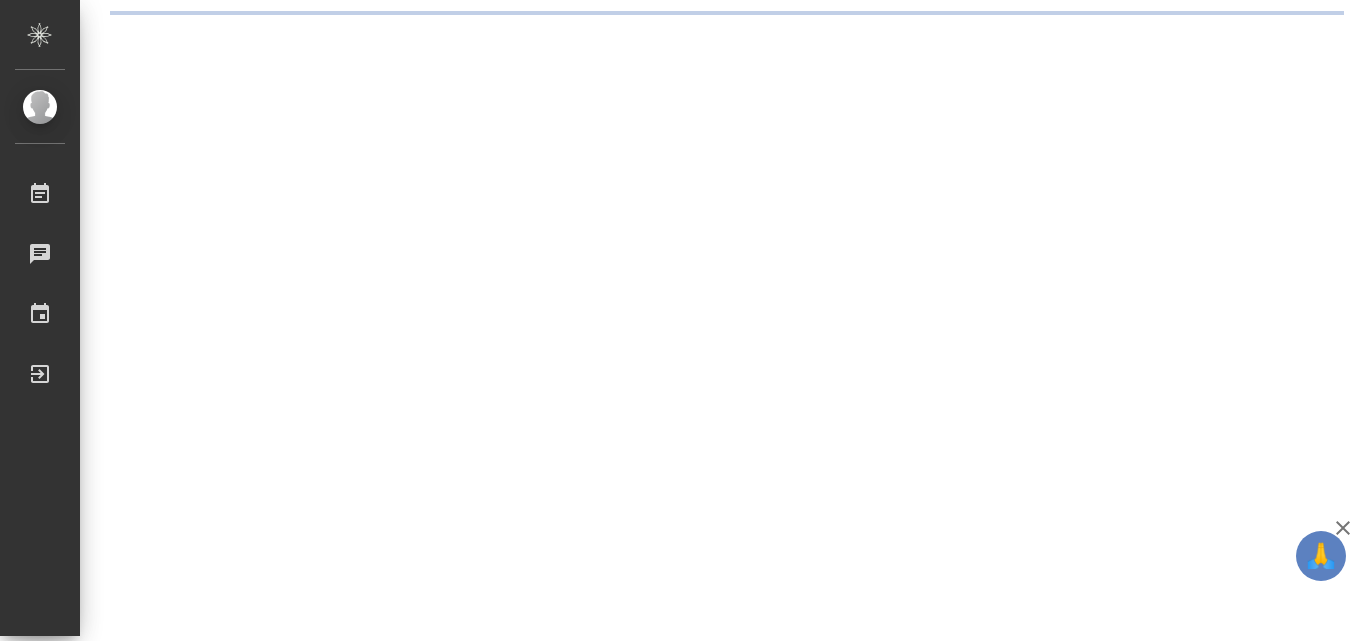 scroll, scrollTop: 0, scrollLeft: 0, axis: both 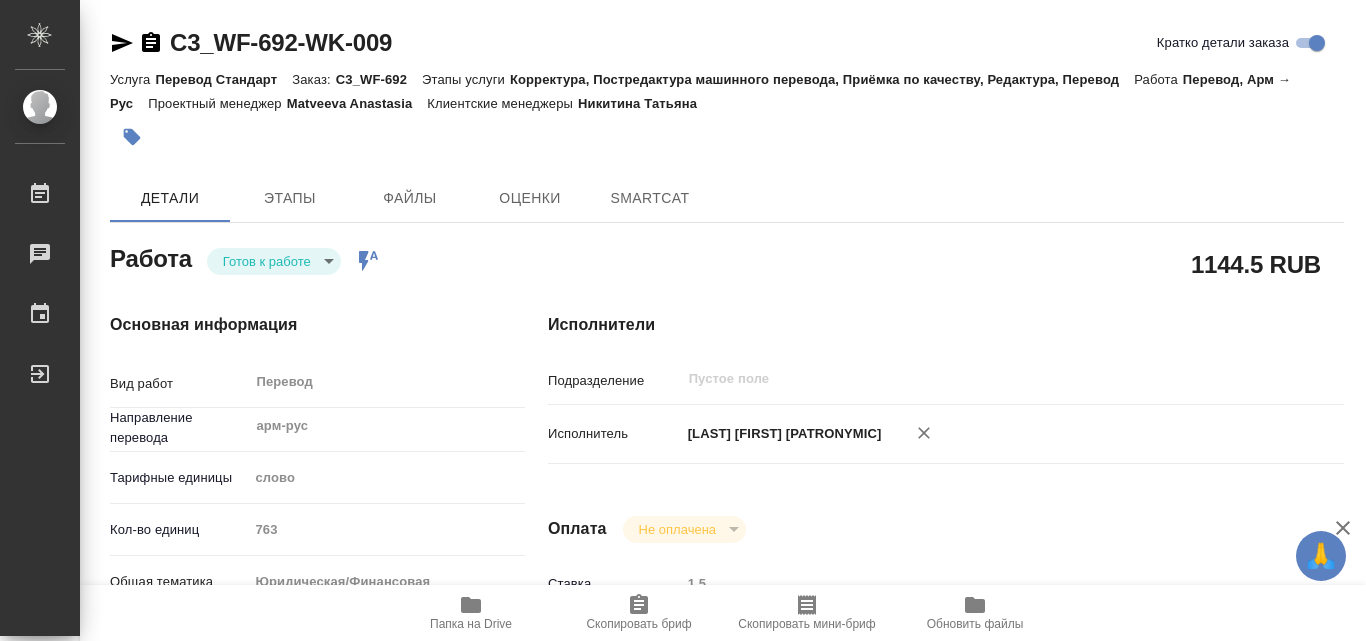 type on "x" 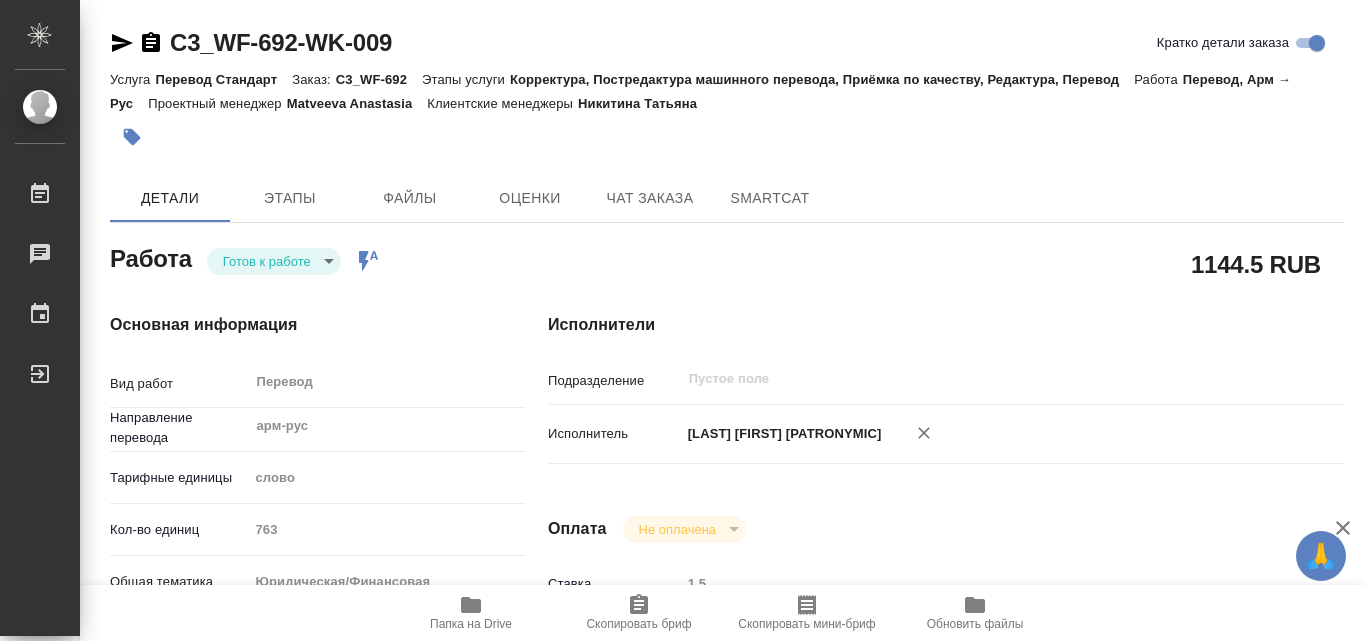 type on "x" 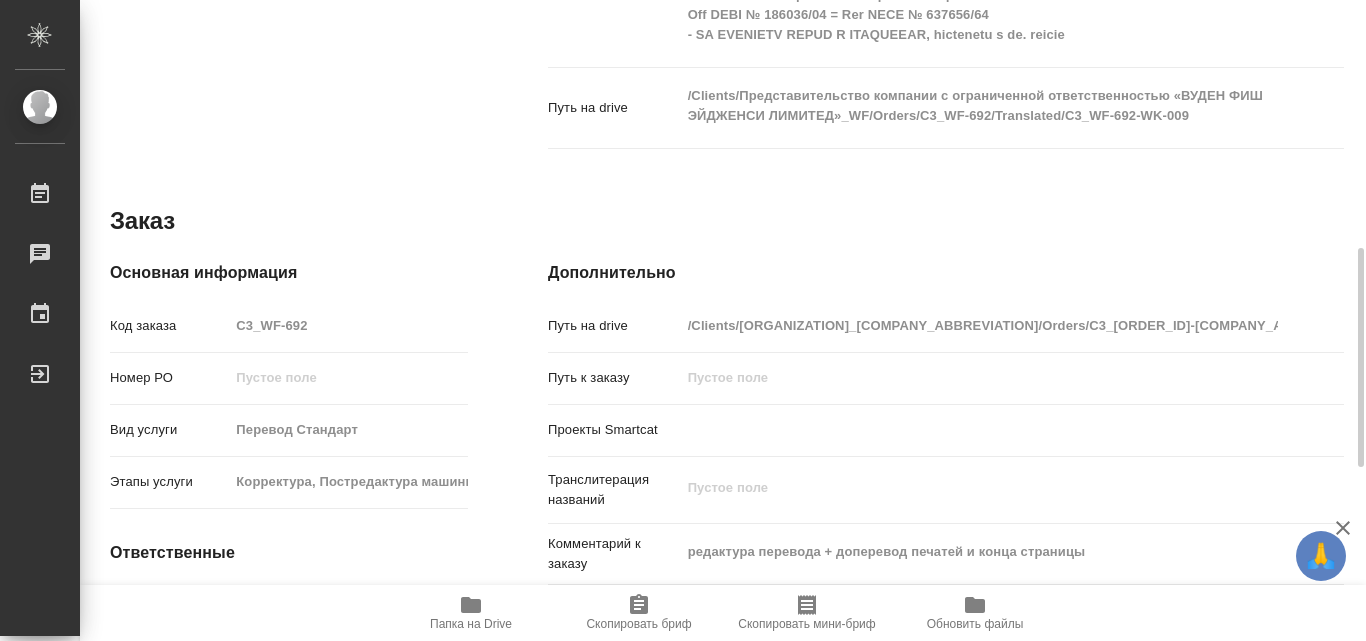 scroll, scrollTop: 1140, scrollLeft: 0, axis: vertical 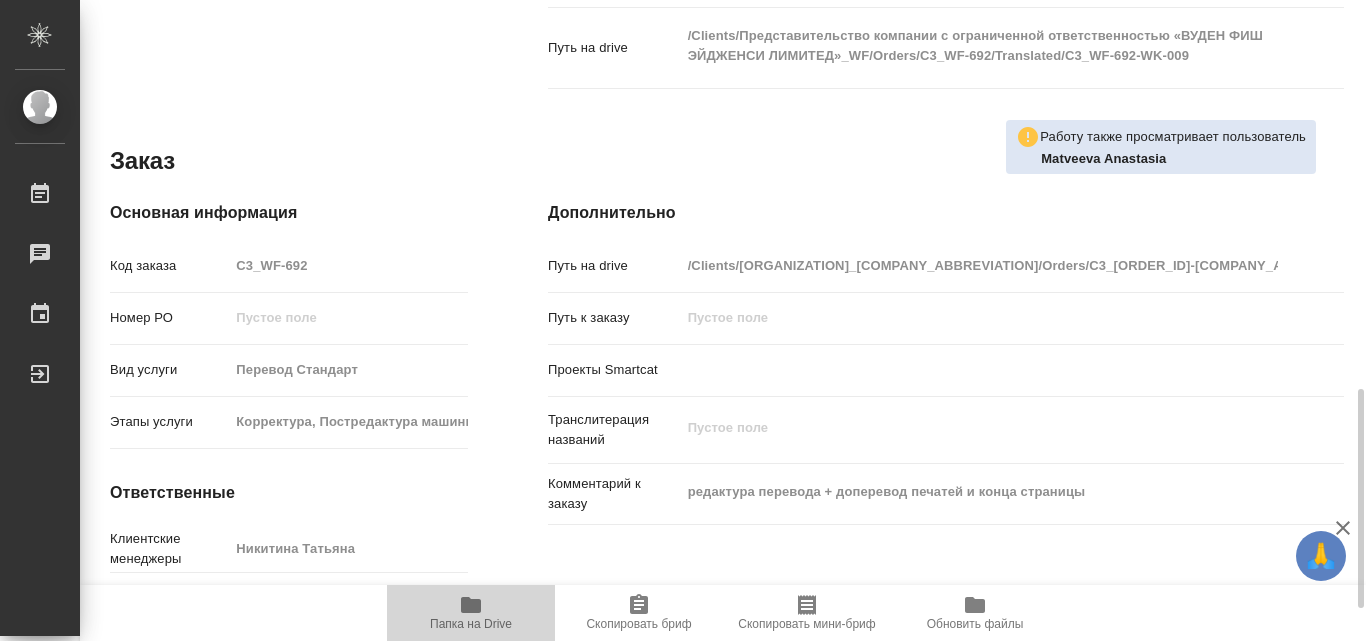 click 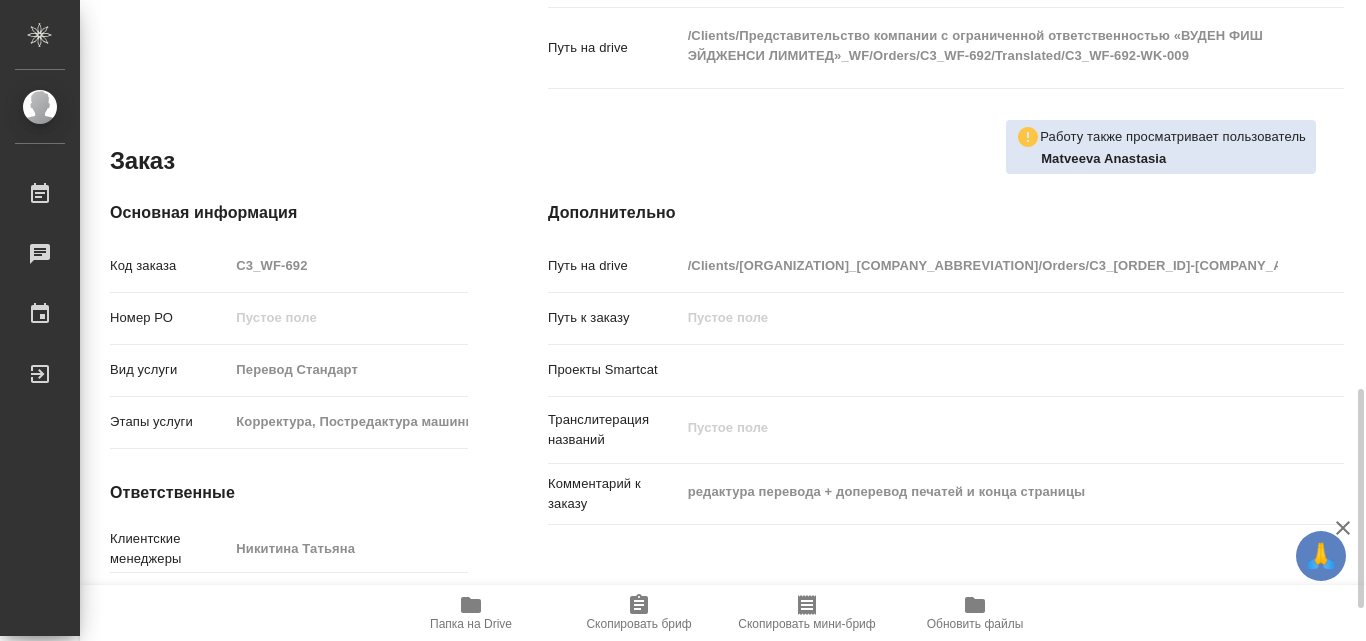 type on "x" 